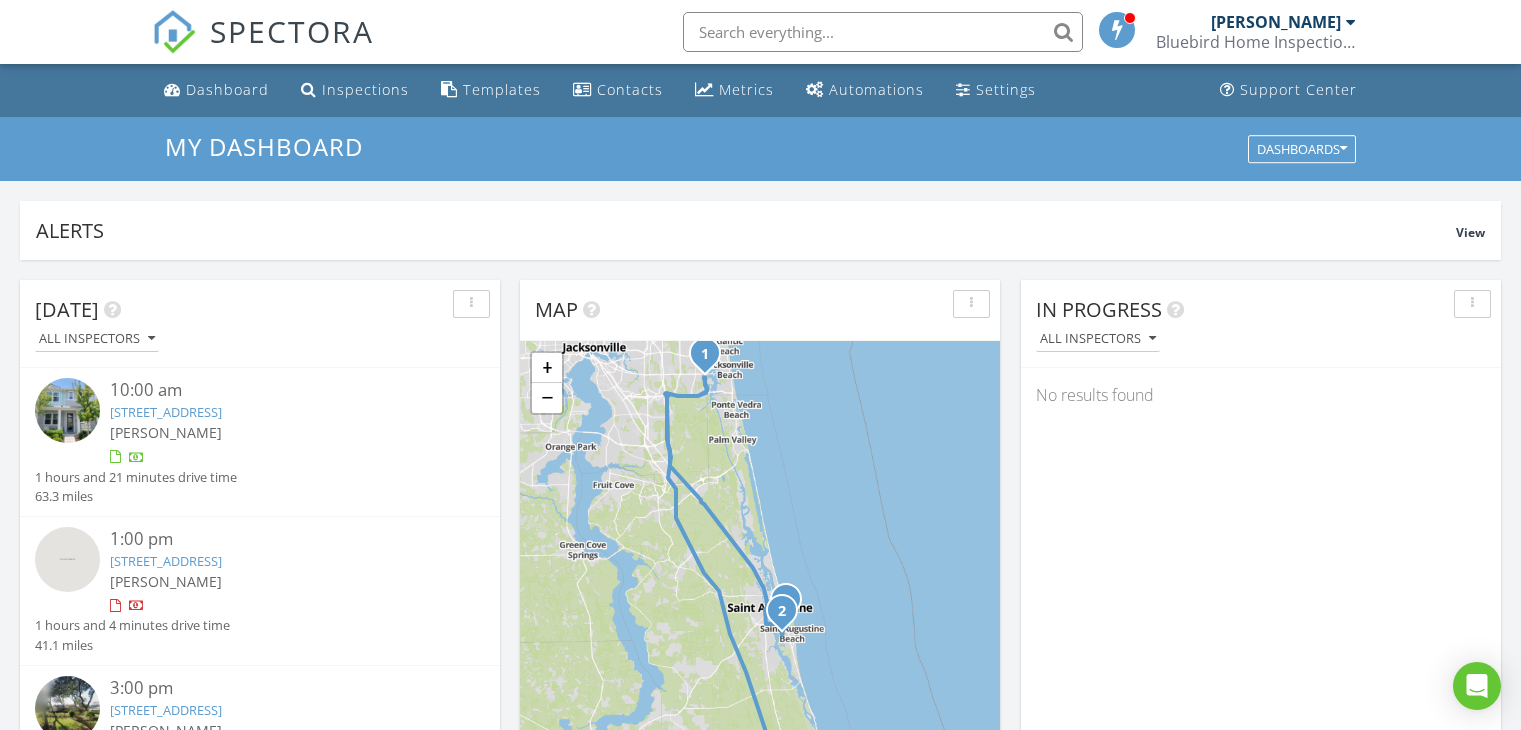 scroll, scrollTop: 340, scrollLeft: 0, axis: vertical 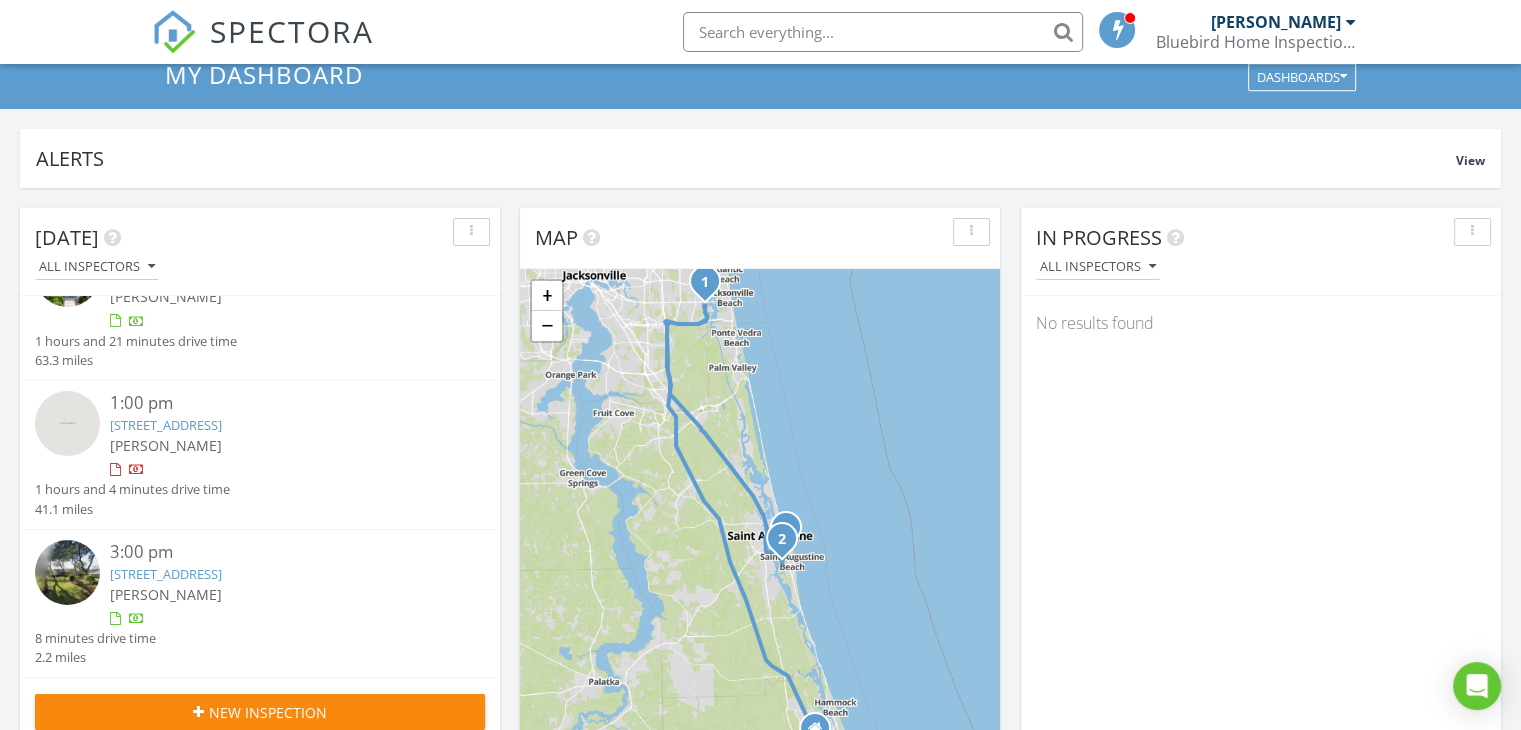 click at bounding box center [279, 321] 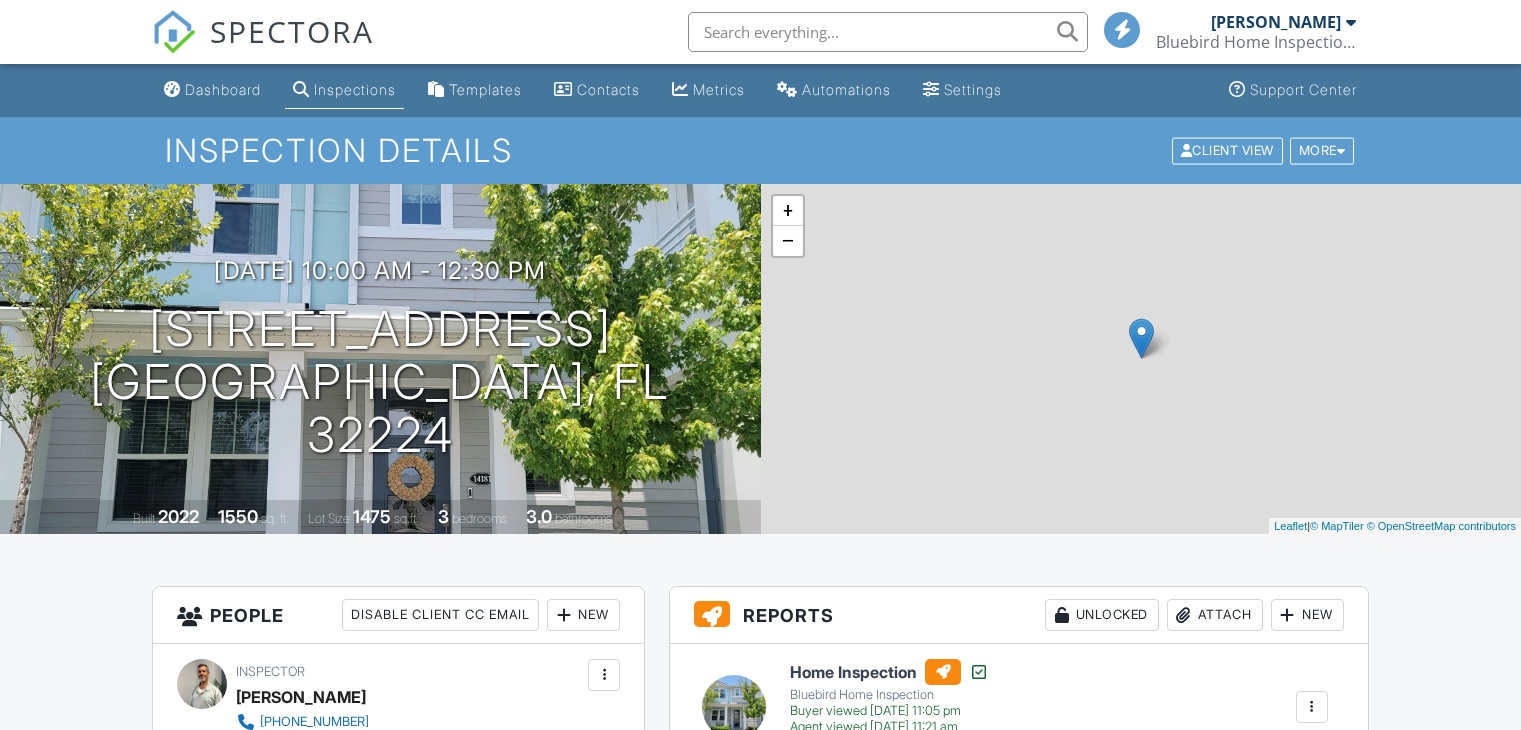 scroll, scrollTop: 0, scrollLeft: 0, axis: both 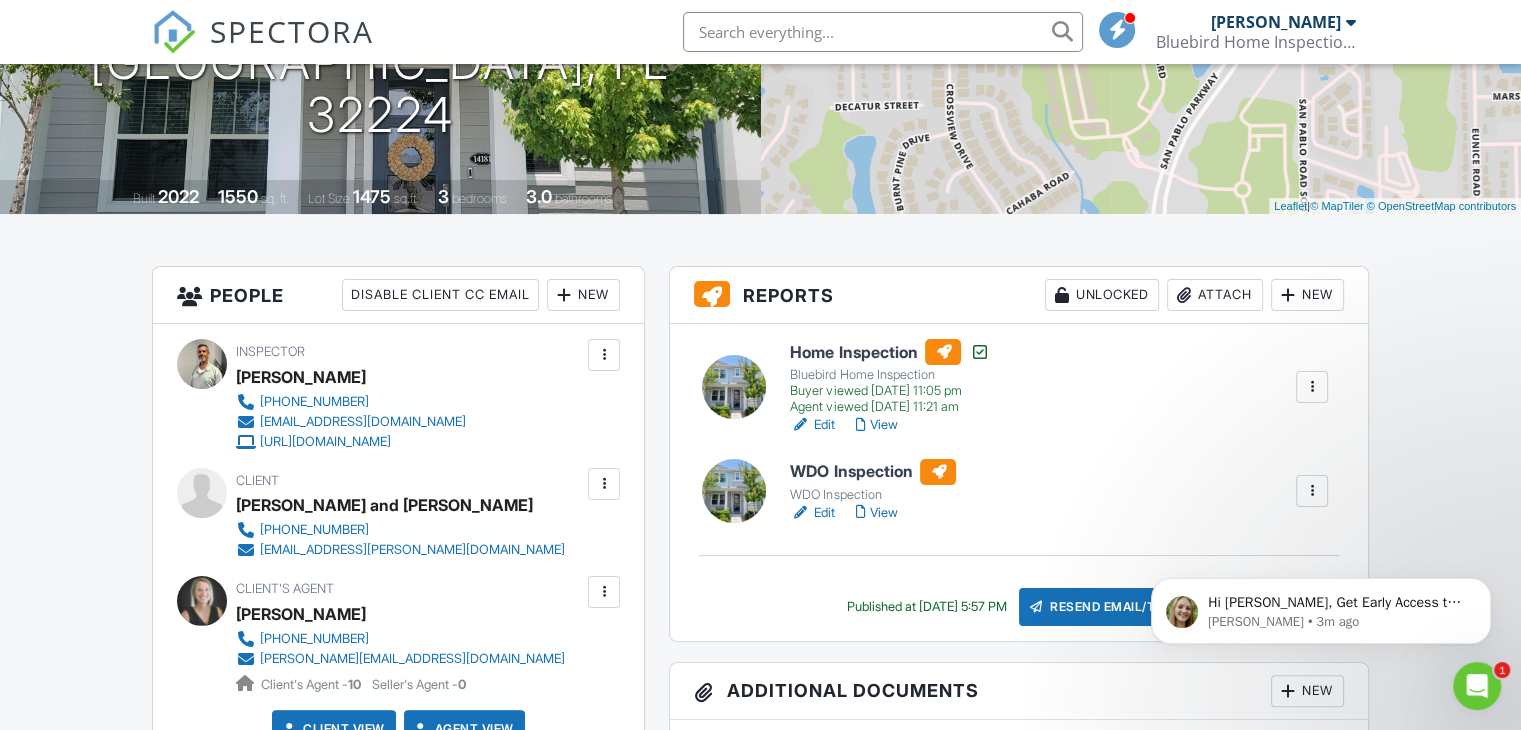 click 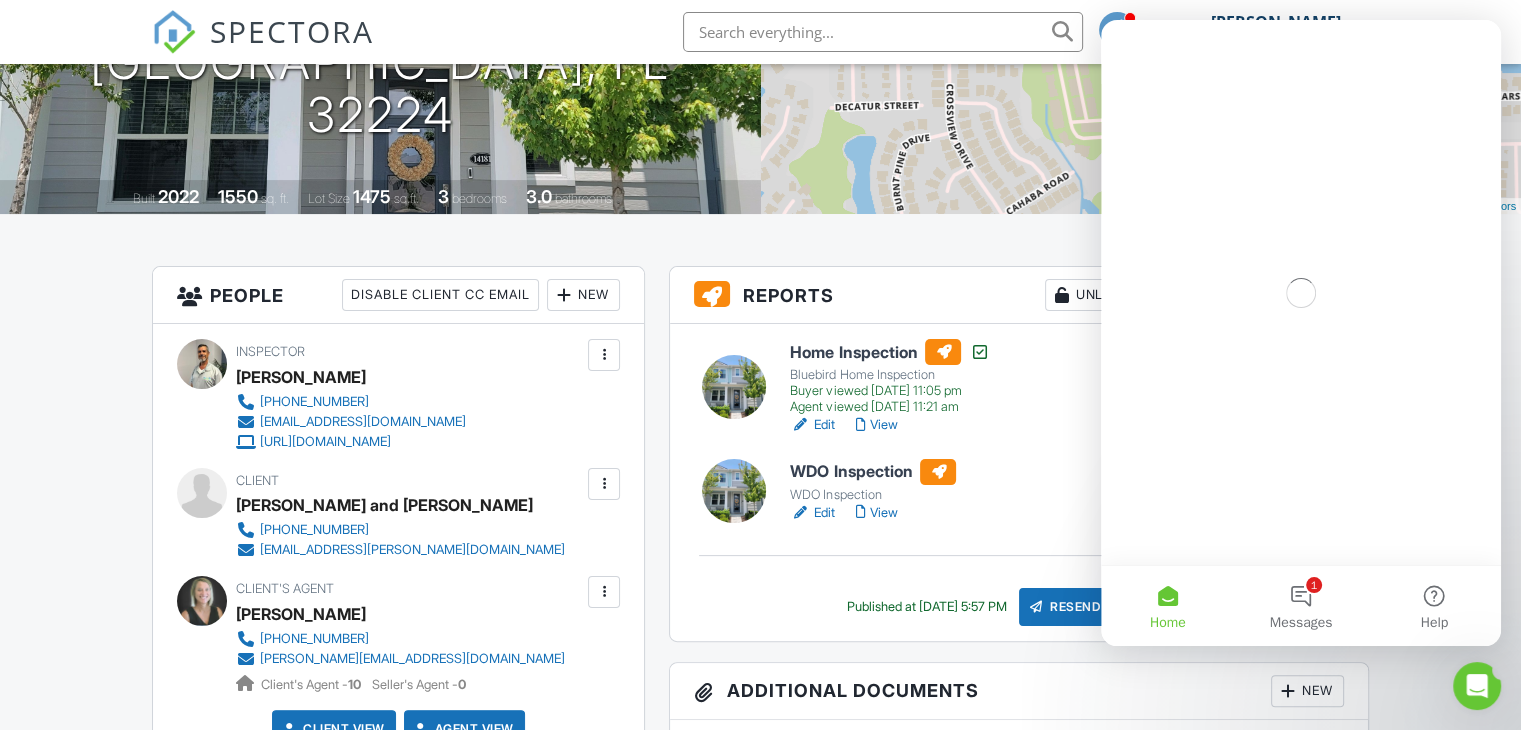 scroll, scrollTop: 0, scrollLeft: 0, axis: both 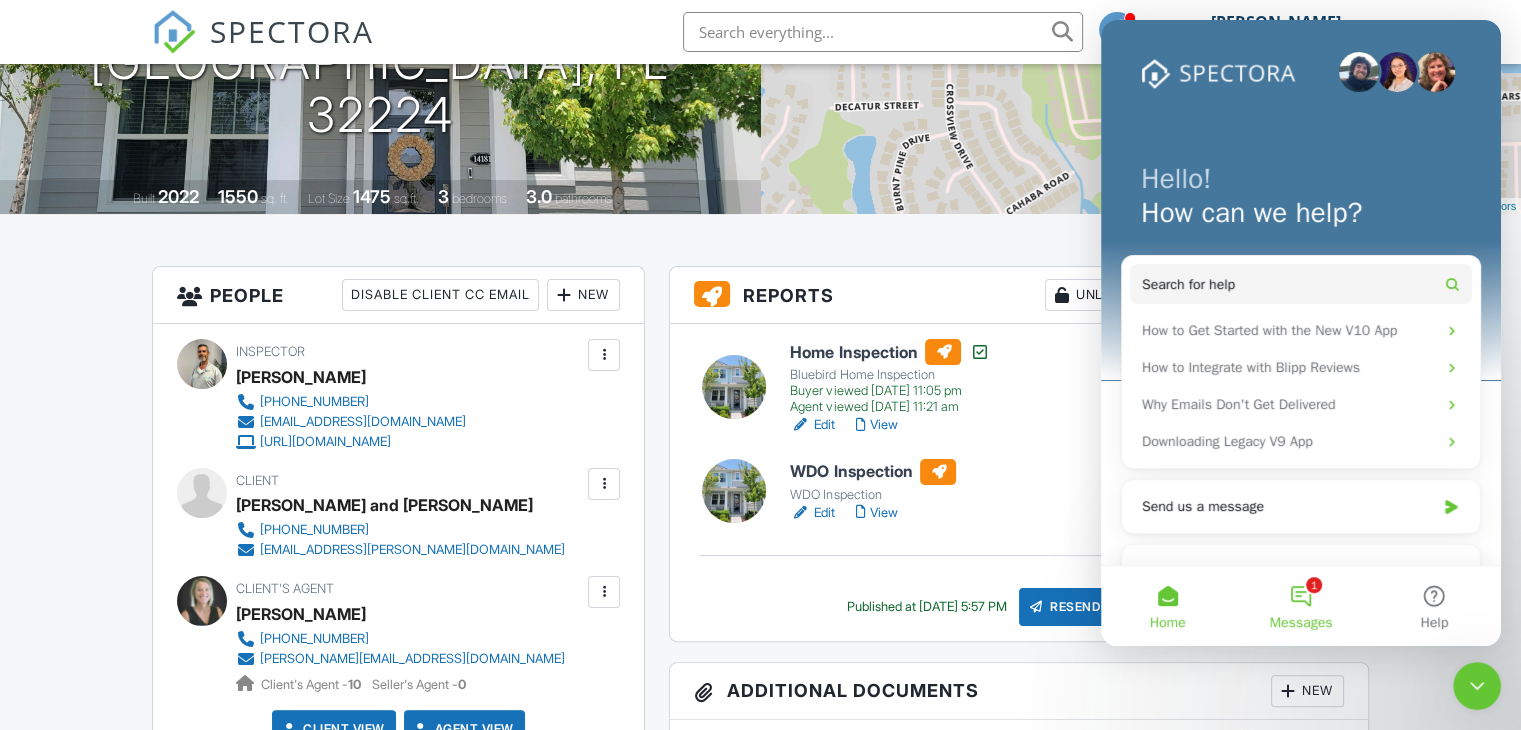 click on "1 Messages" at bounding box center (1300, 606) 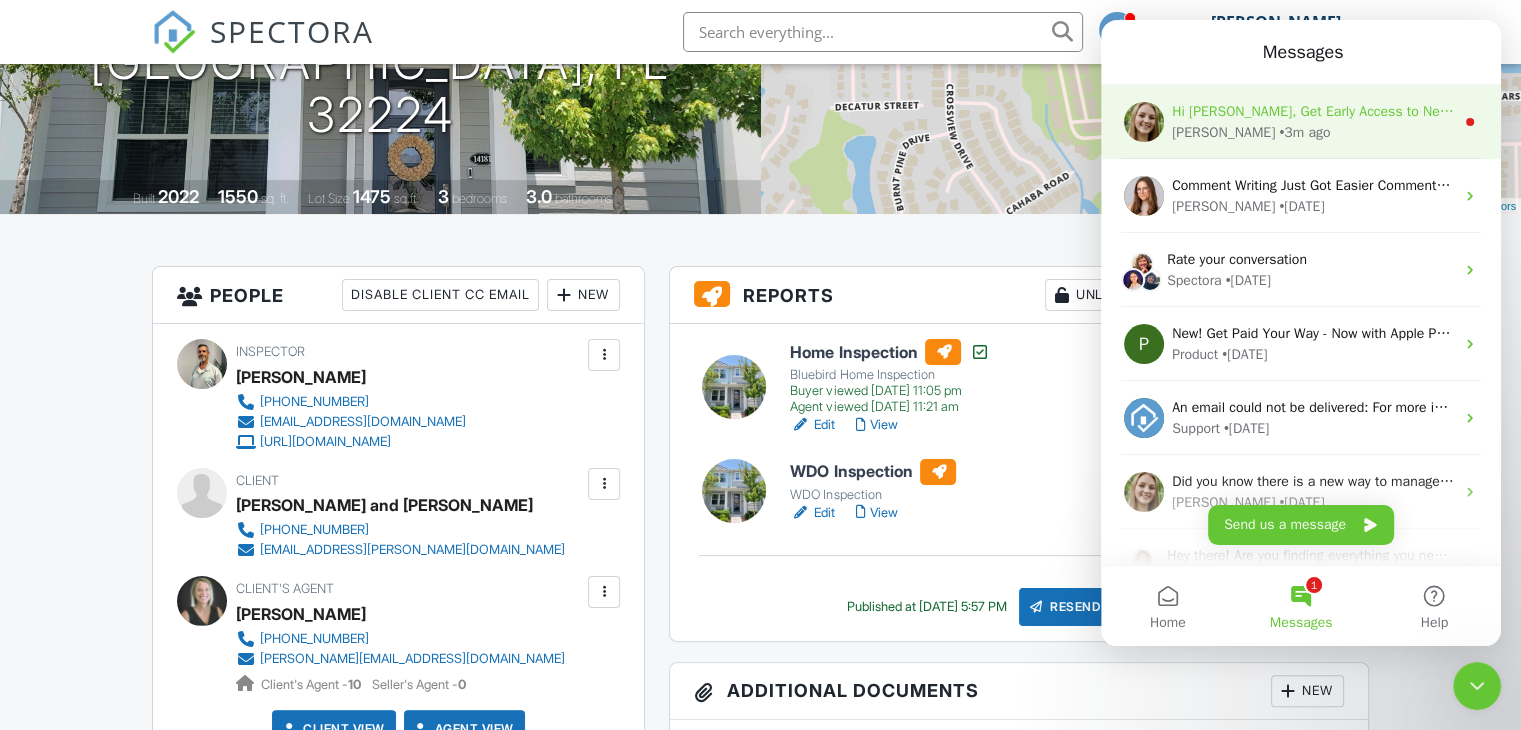 click on "Hi Bobby, Get Early Access to New Report Writing Features & Updates Want to be the first to try Spectora’s latest updates? Join our early access group and be the first to use new features before they’re released. Features and updates coming soon that you will get early access to include: Update: The upgraded Rapid Fire Camera, New: Photo preview before adding images to a report, New: The .5 camera lens" at bounding box center (1313, 111) 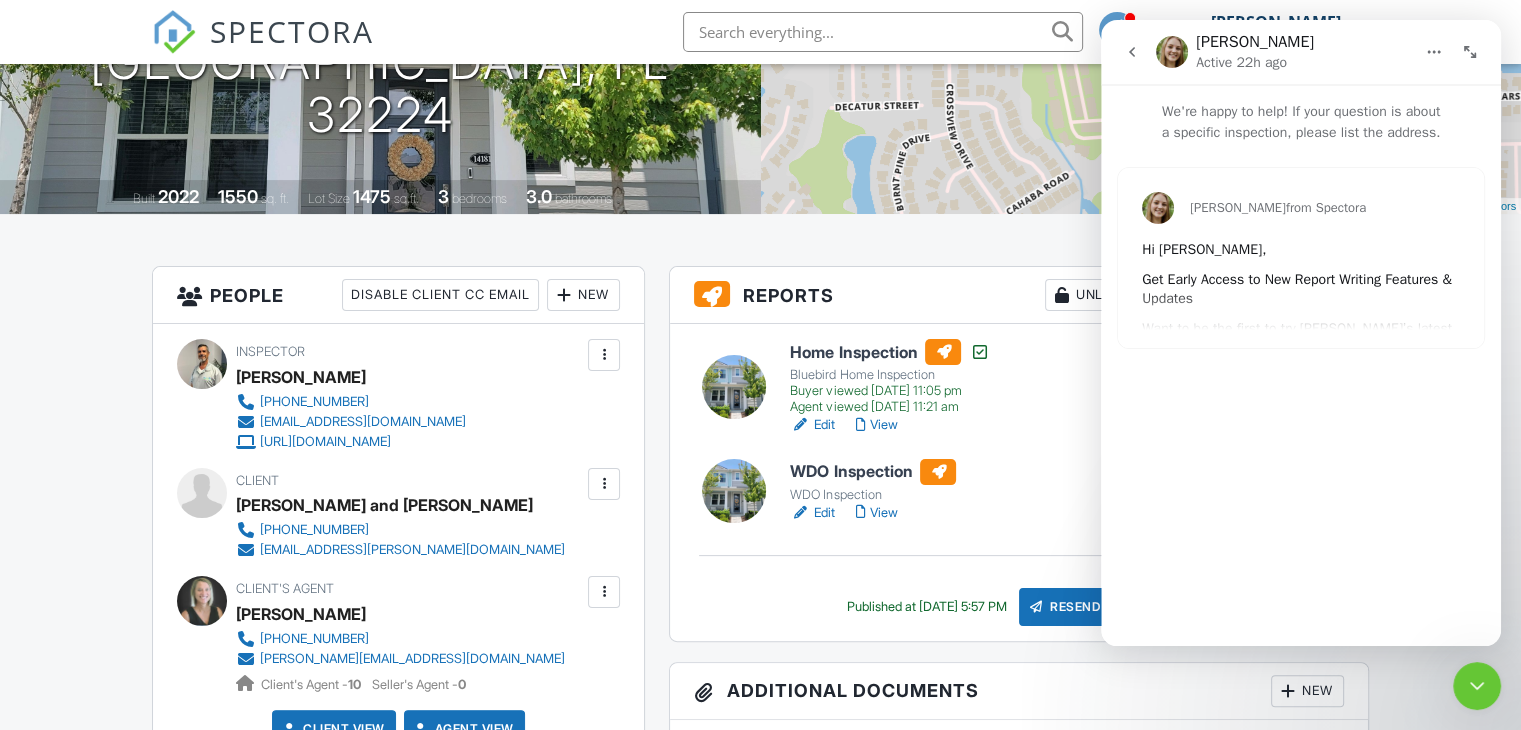 click on "Get Early Access to New Report Writing Features & Updates" at bounding box center (1297, 289) 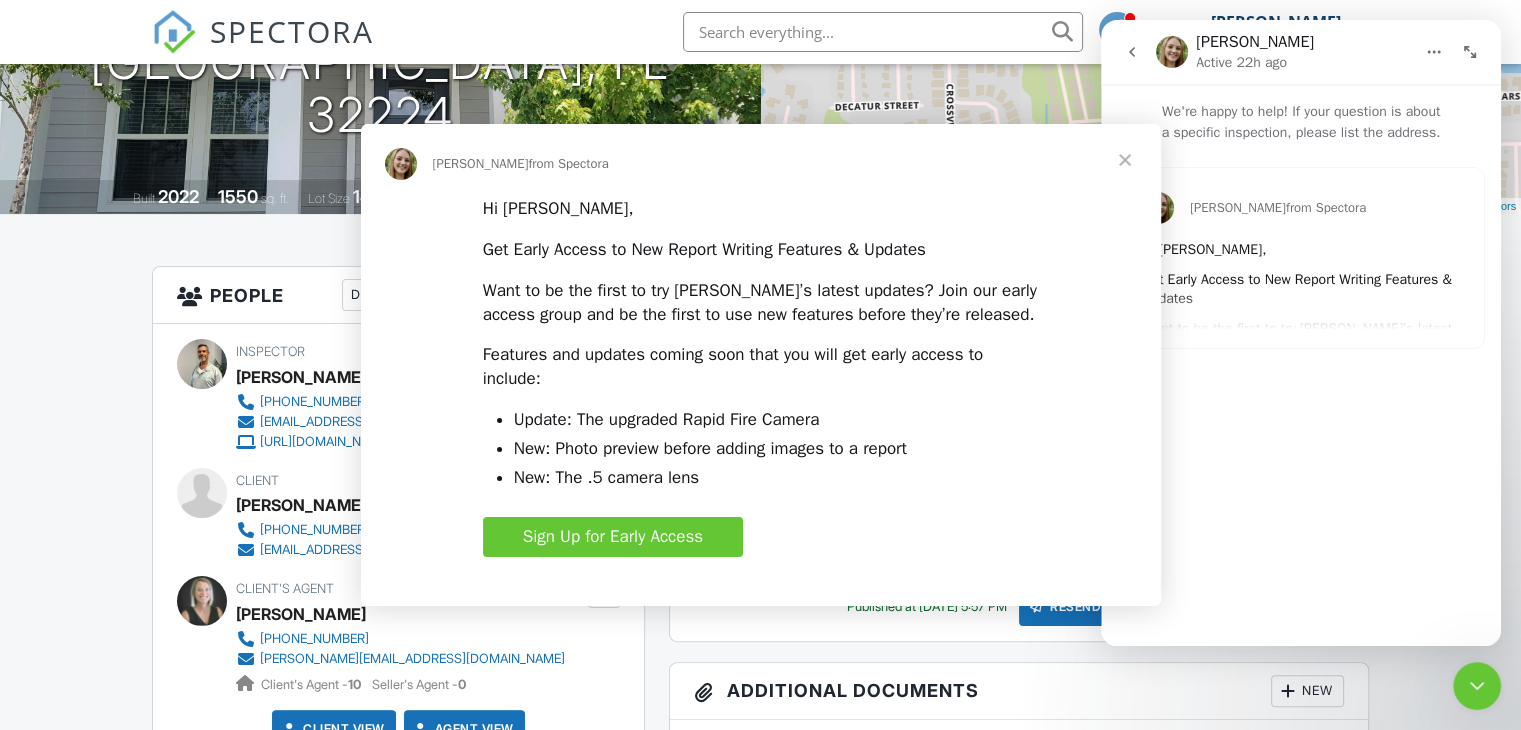 scroll, scrollTop: 0, scrollLeft: 0, axis: both 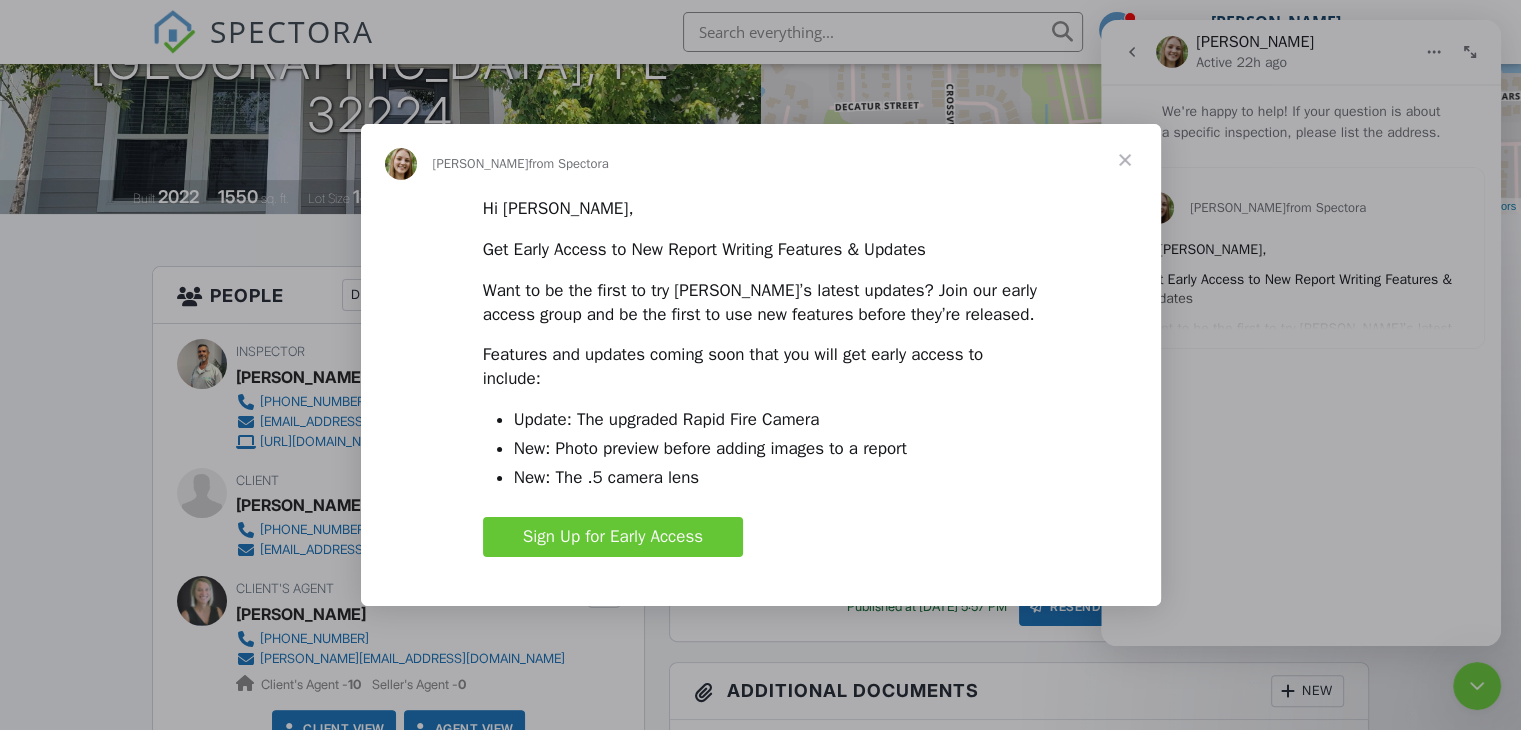 click at bounding box center (760, 365) 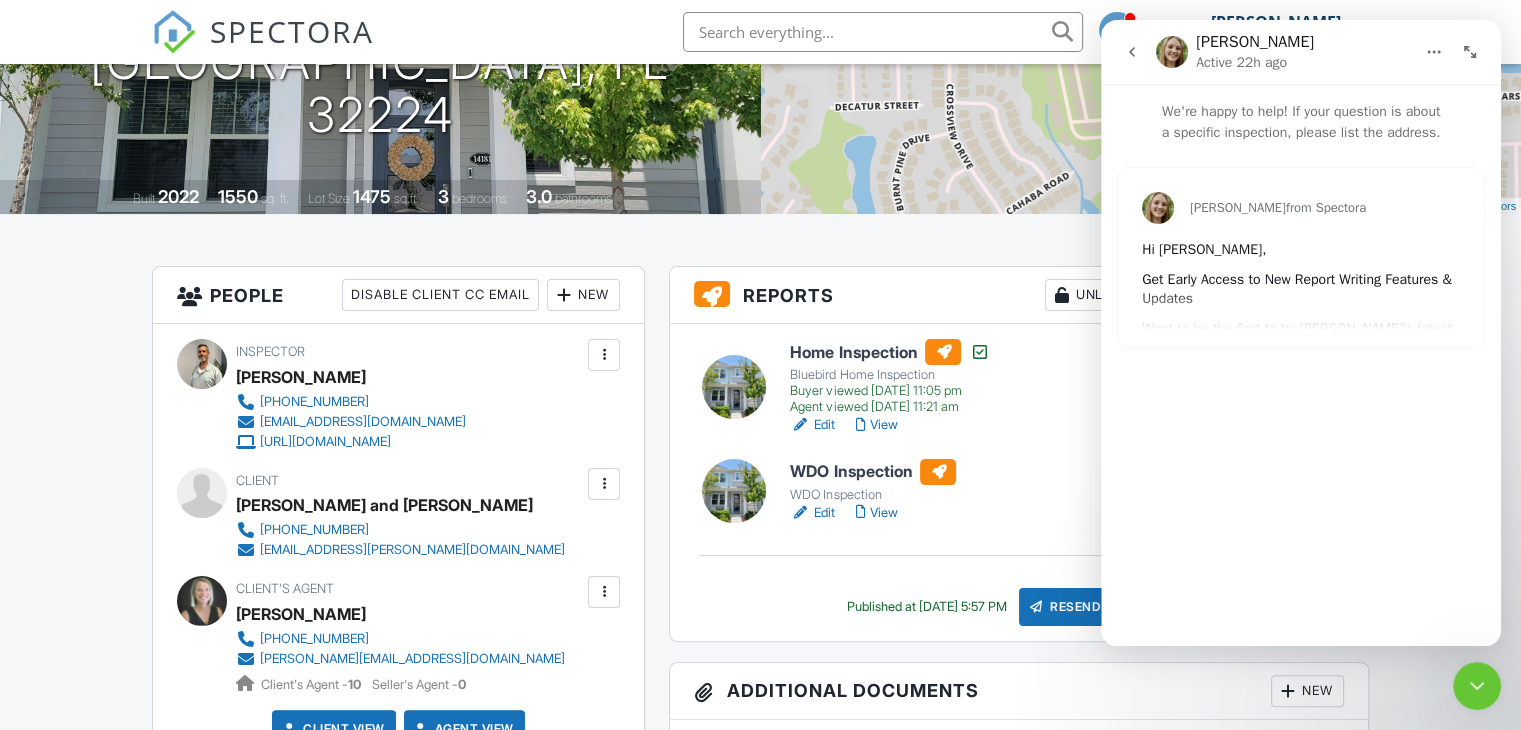 click 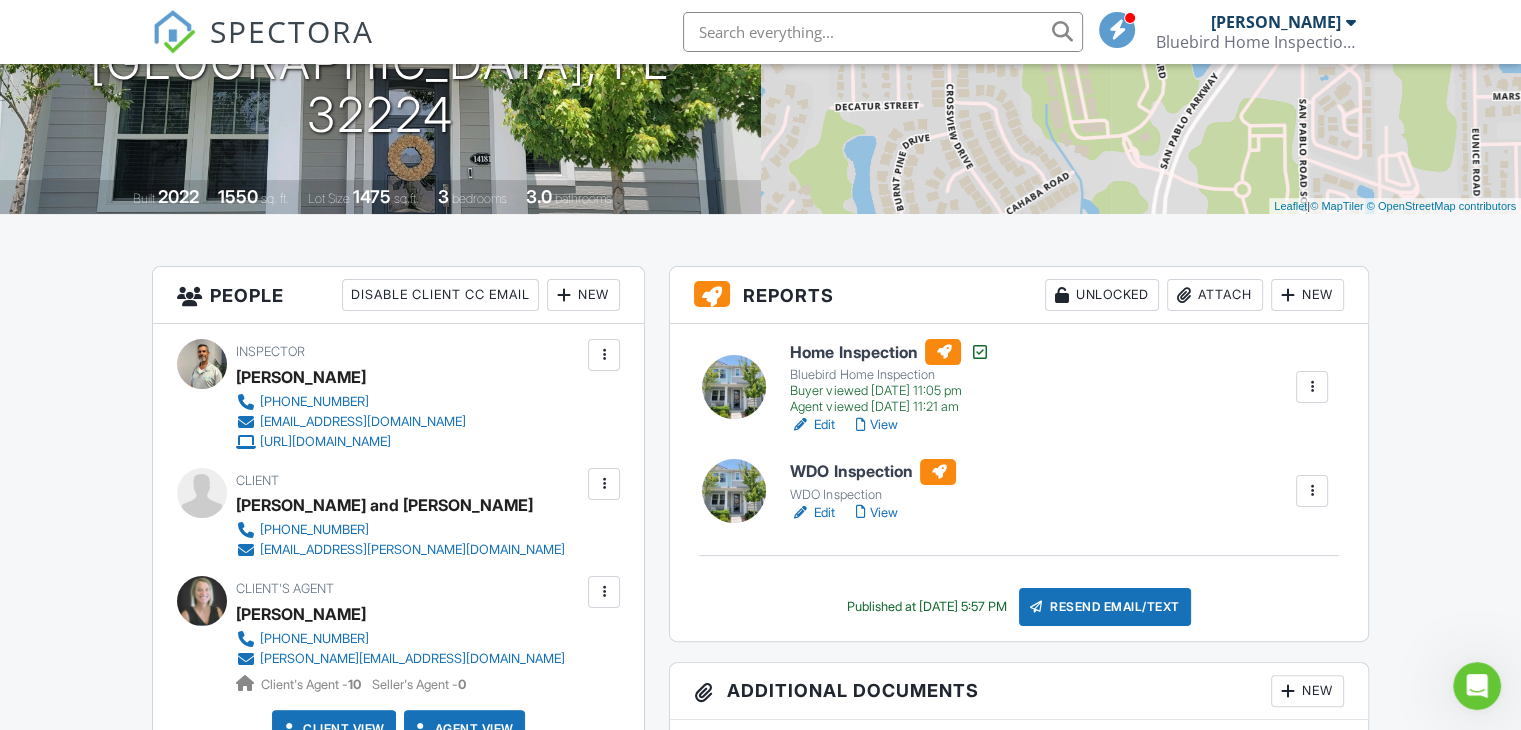scroll, scrollTop: 0, scrollLeft: 0, axis: both 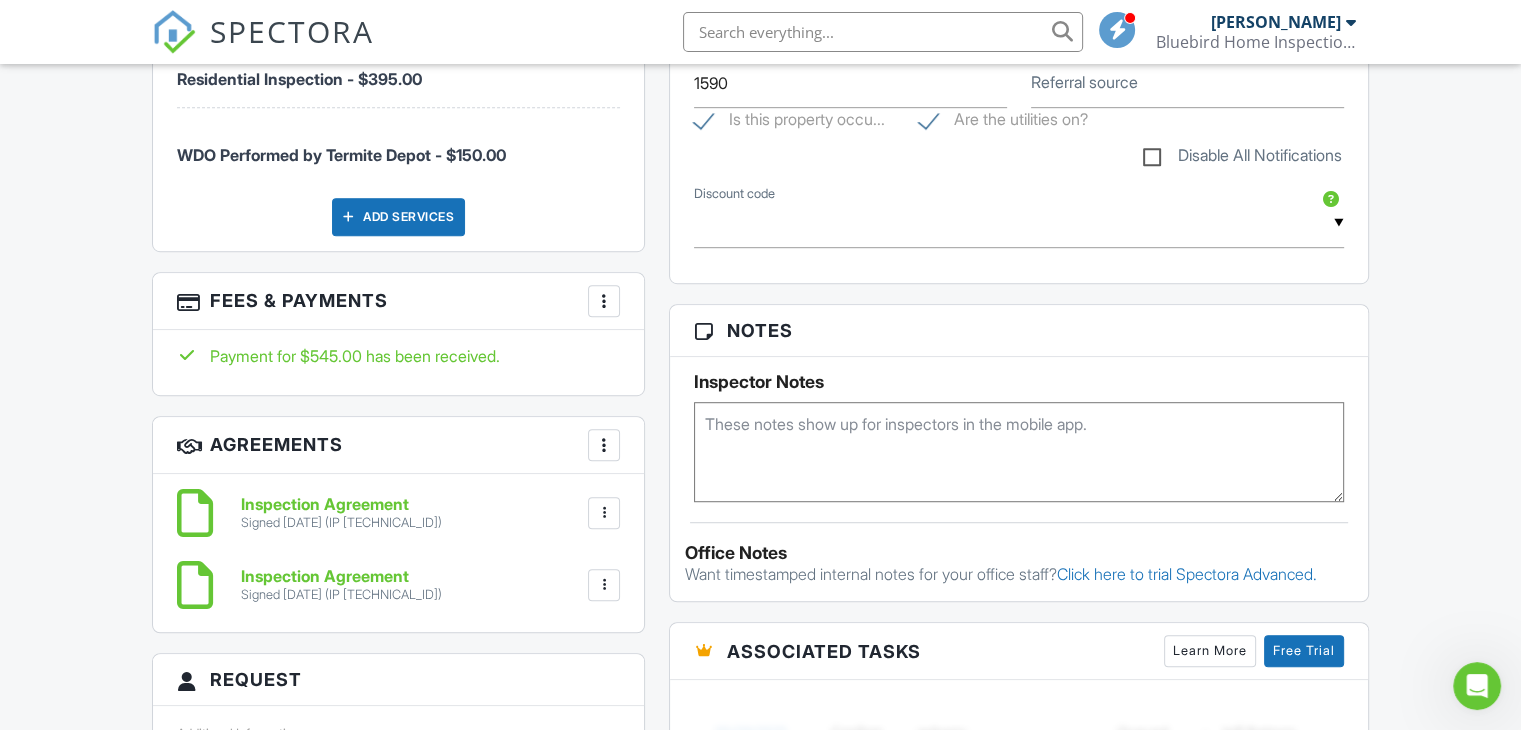 click at bounding box center [604, 301] 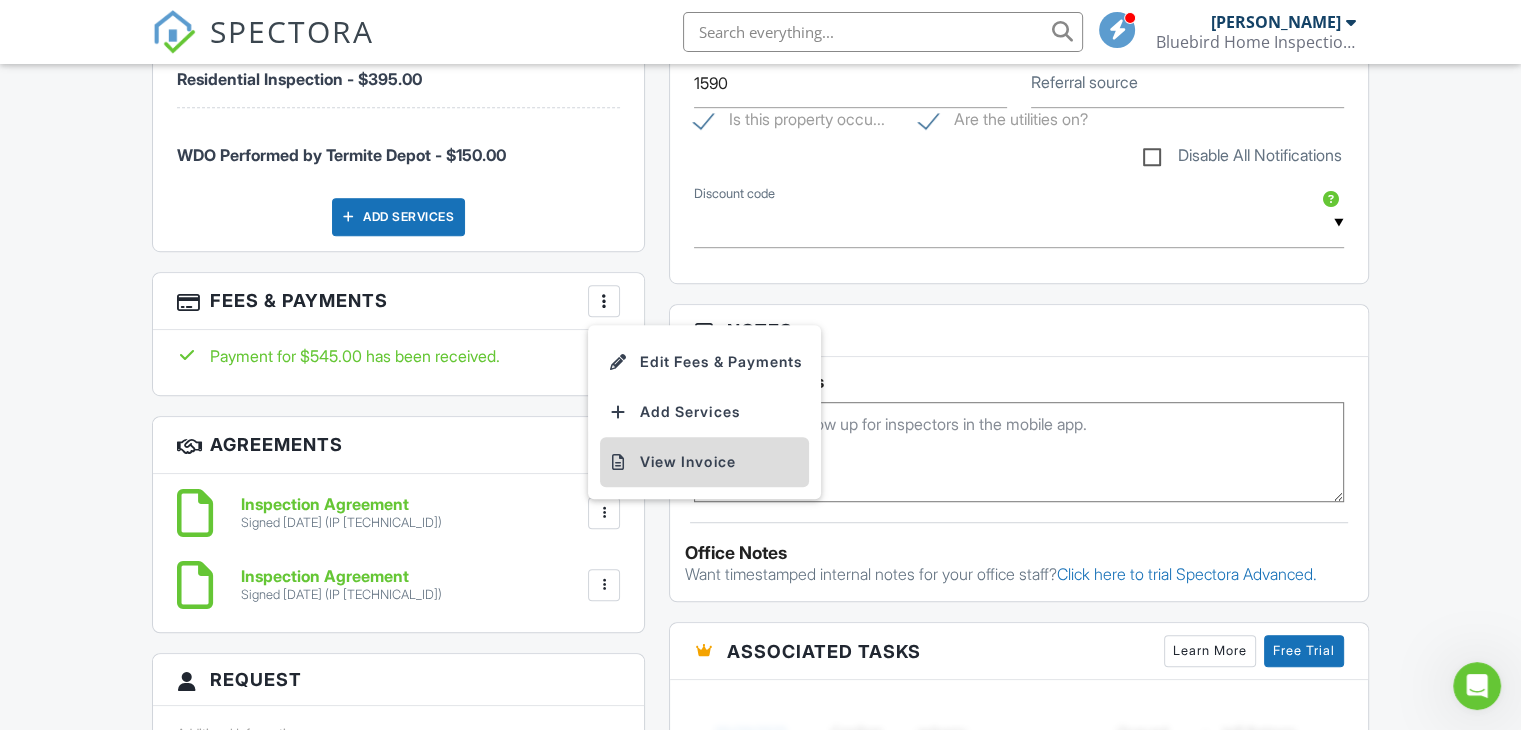click on "View Invoice" at bounding box center (704, 462) 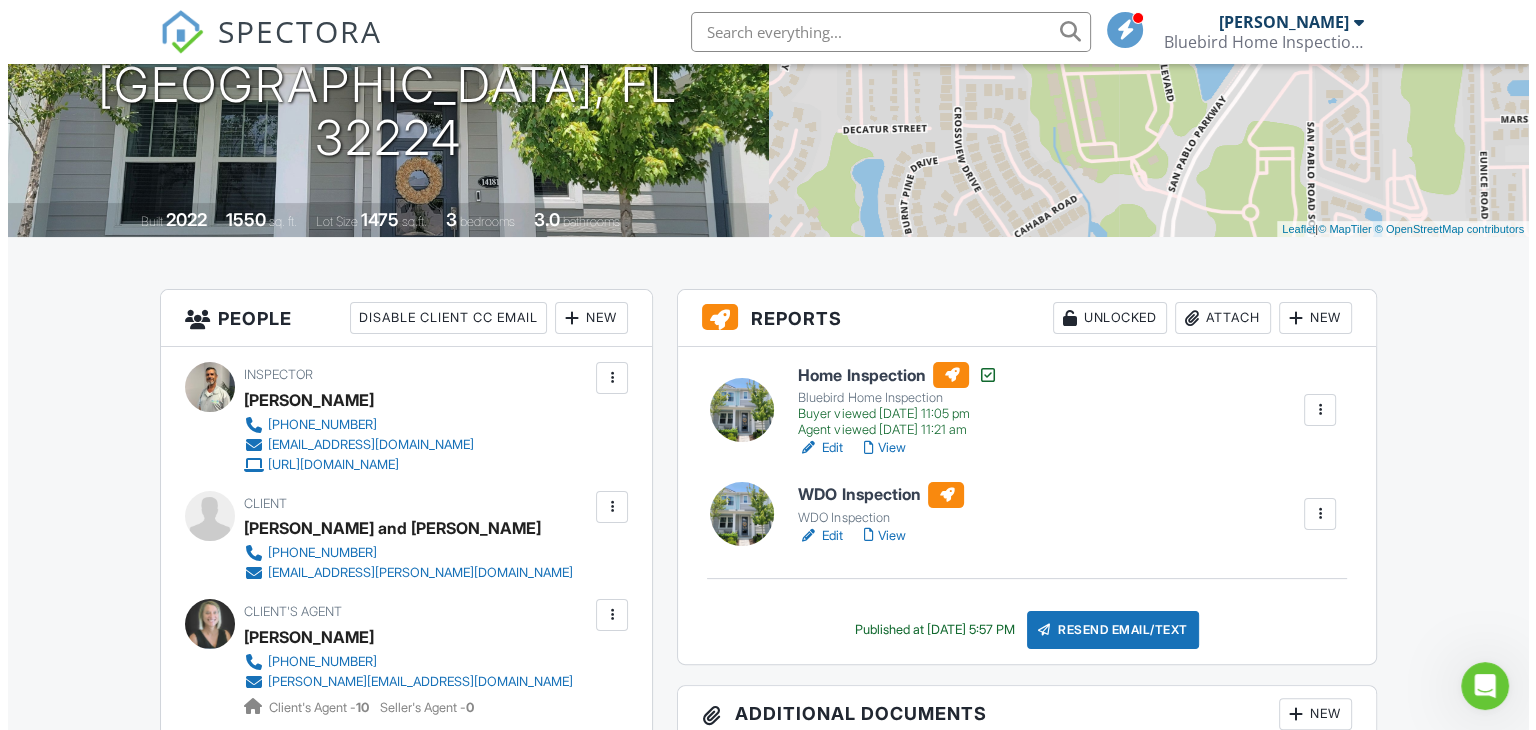 scroll, scrollTop: 312, scrollLeft: 0, axis: vertical 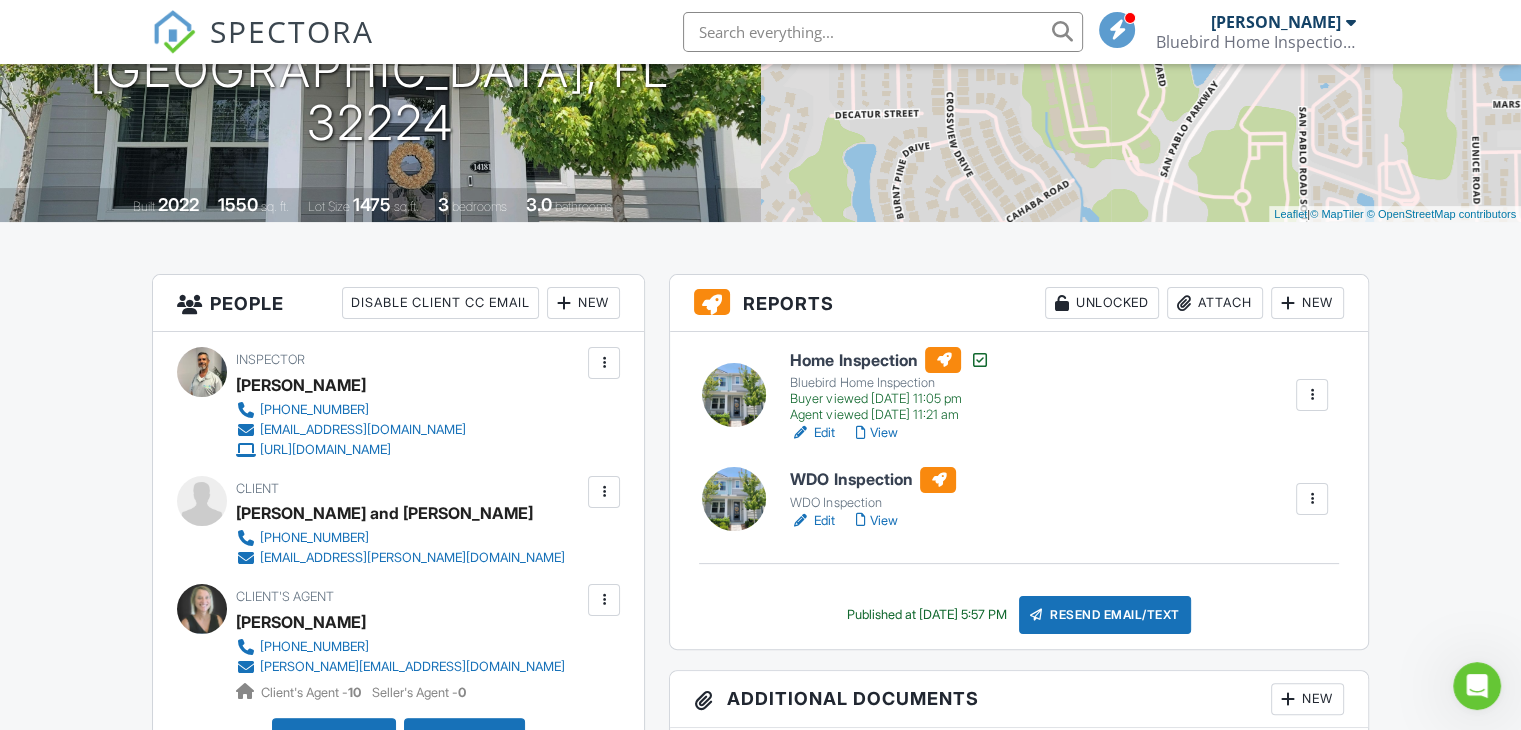 click at bounding box center (1312, 499) 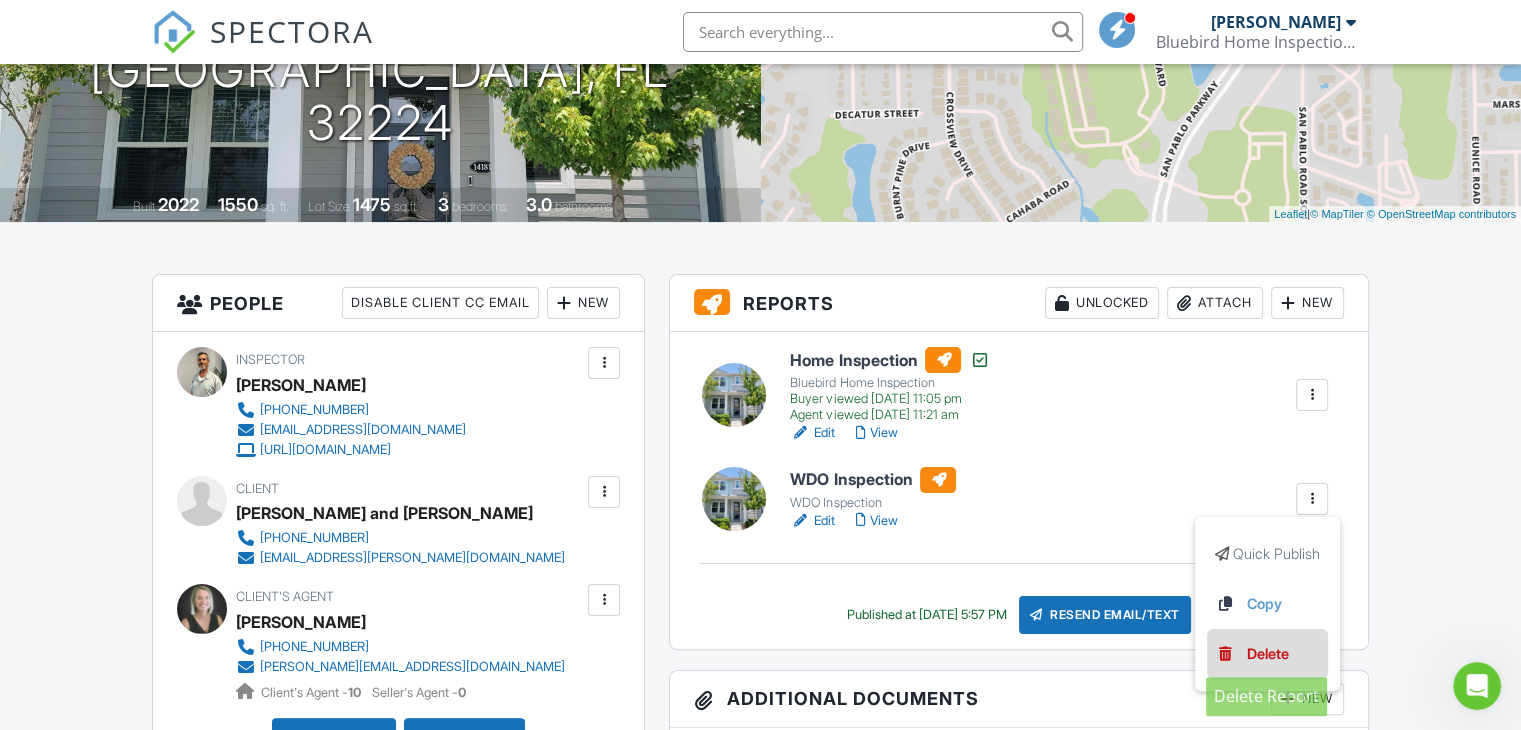 click on "Delete" at bounding box center (1268, 654) 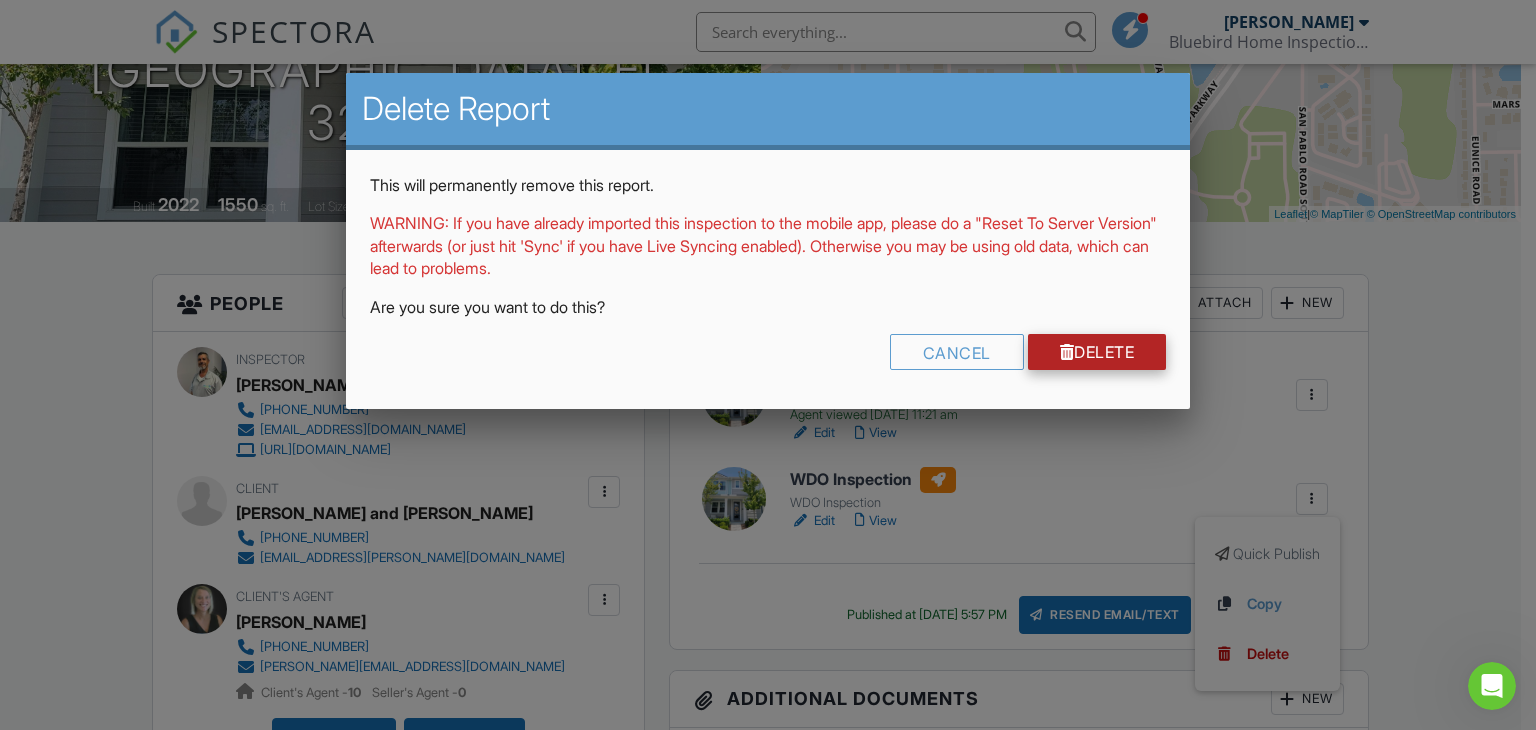 click on "Delete" at bounding box center (1097, 352) 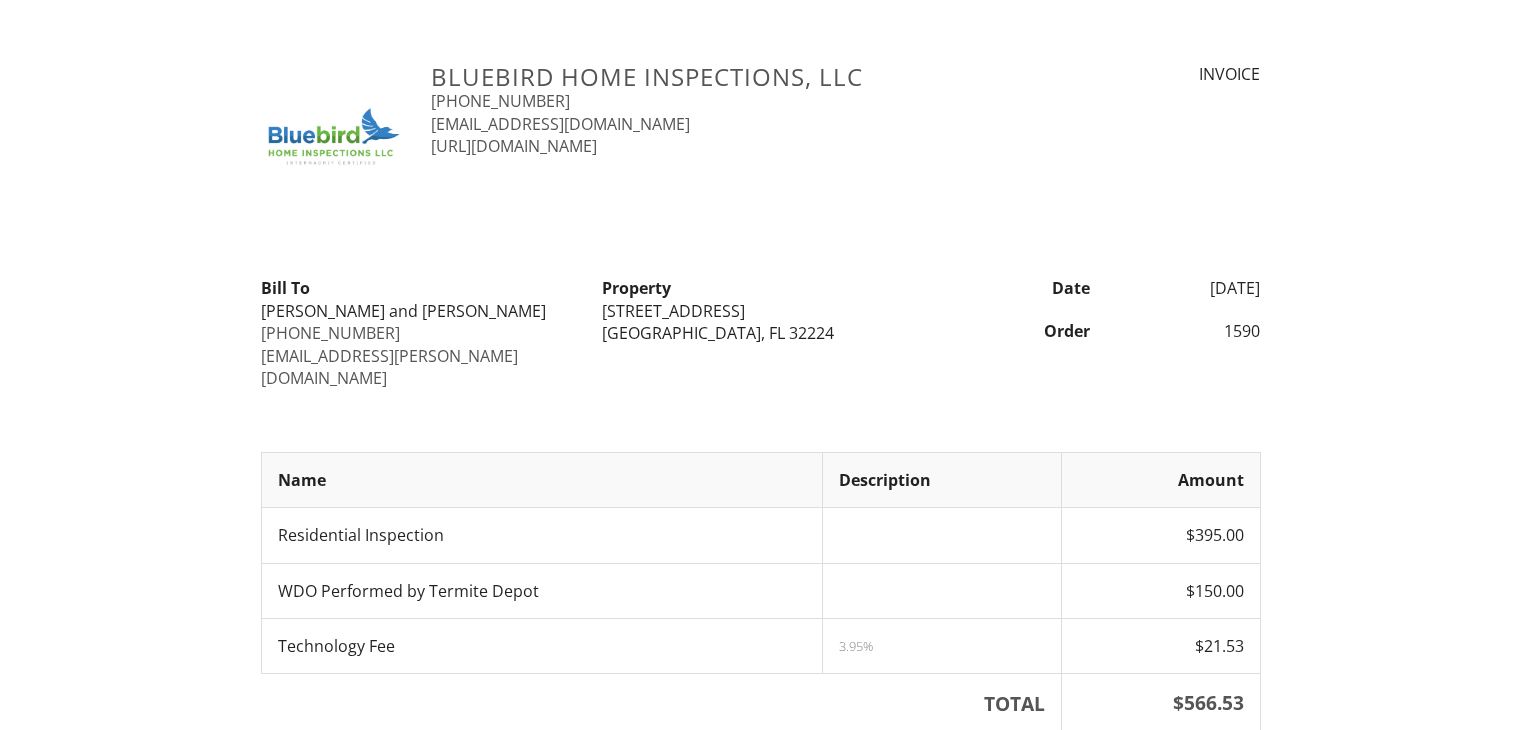 scroll, scrollTop: 0, scrollLeft: 0, axis: both 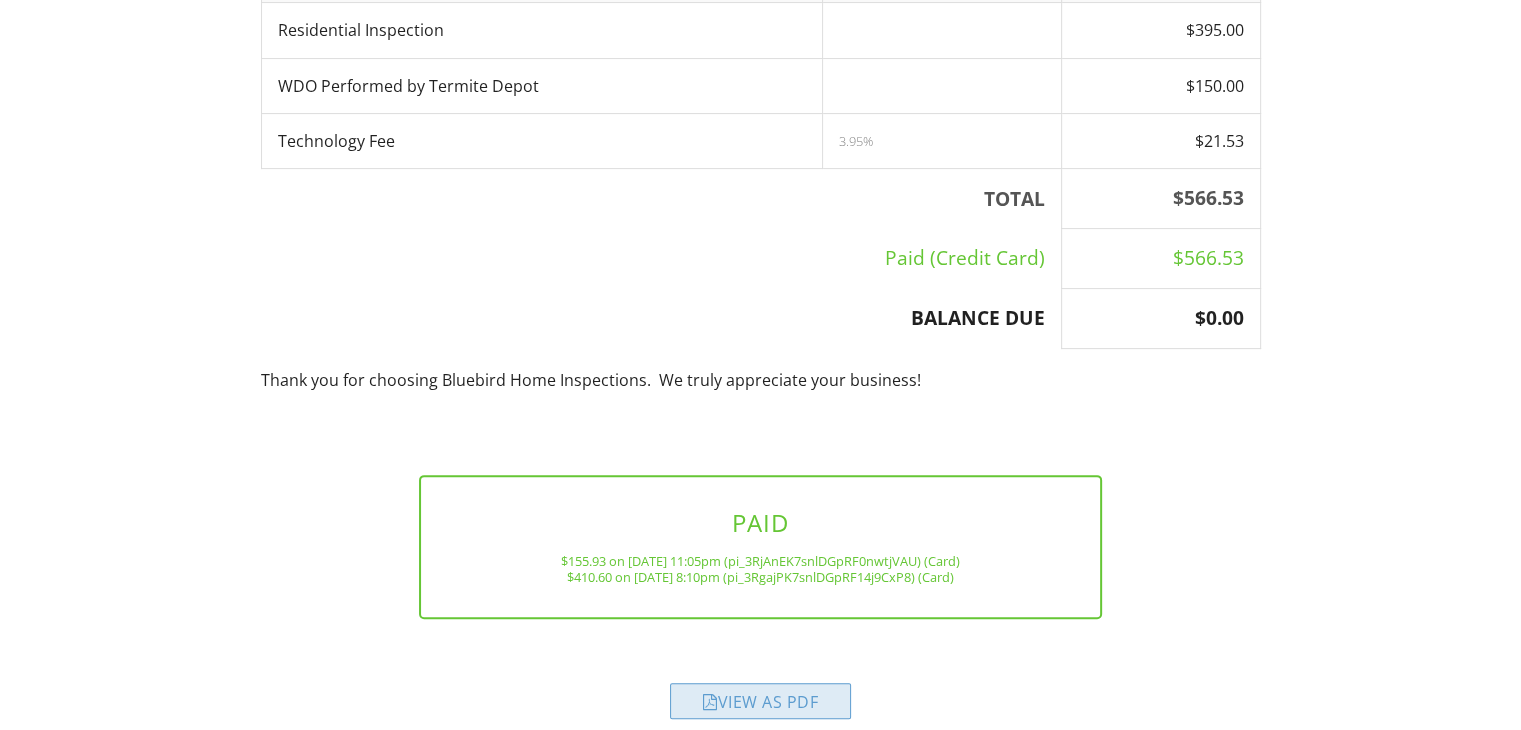 click on "View as PDF" at bounding box center (760, 701) 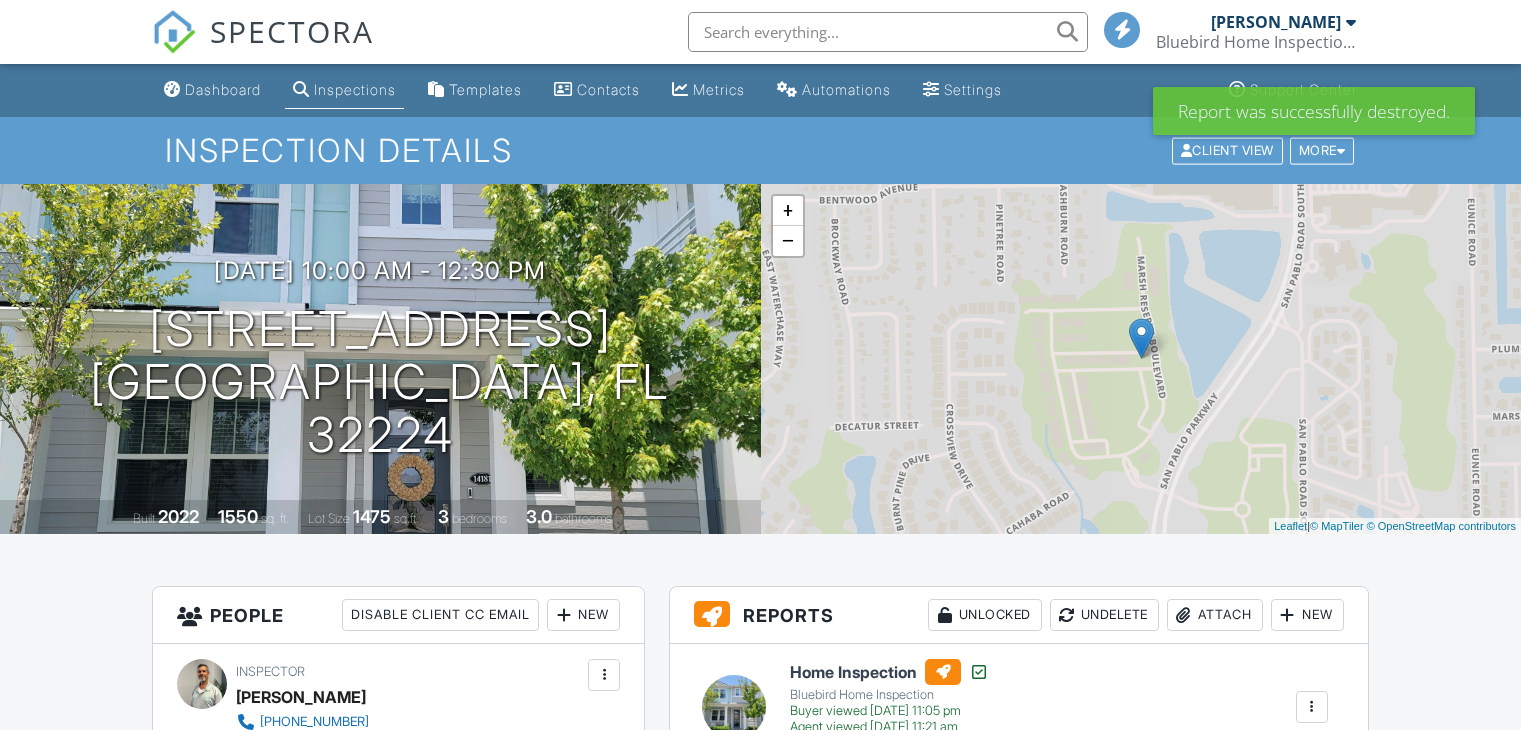 scroll, scrollTop: 0, scrollLeft: 0, axis: both 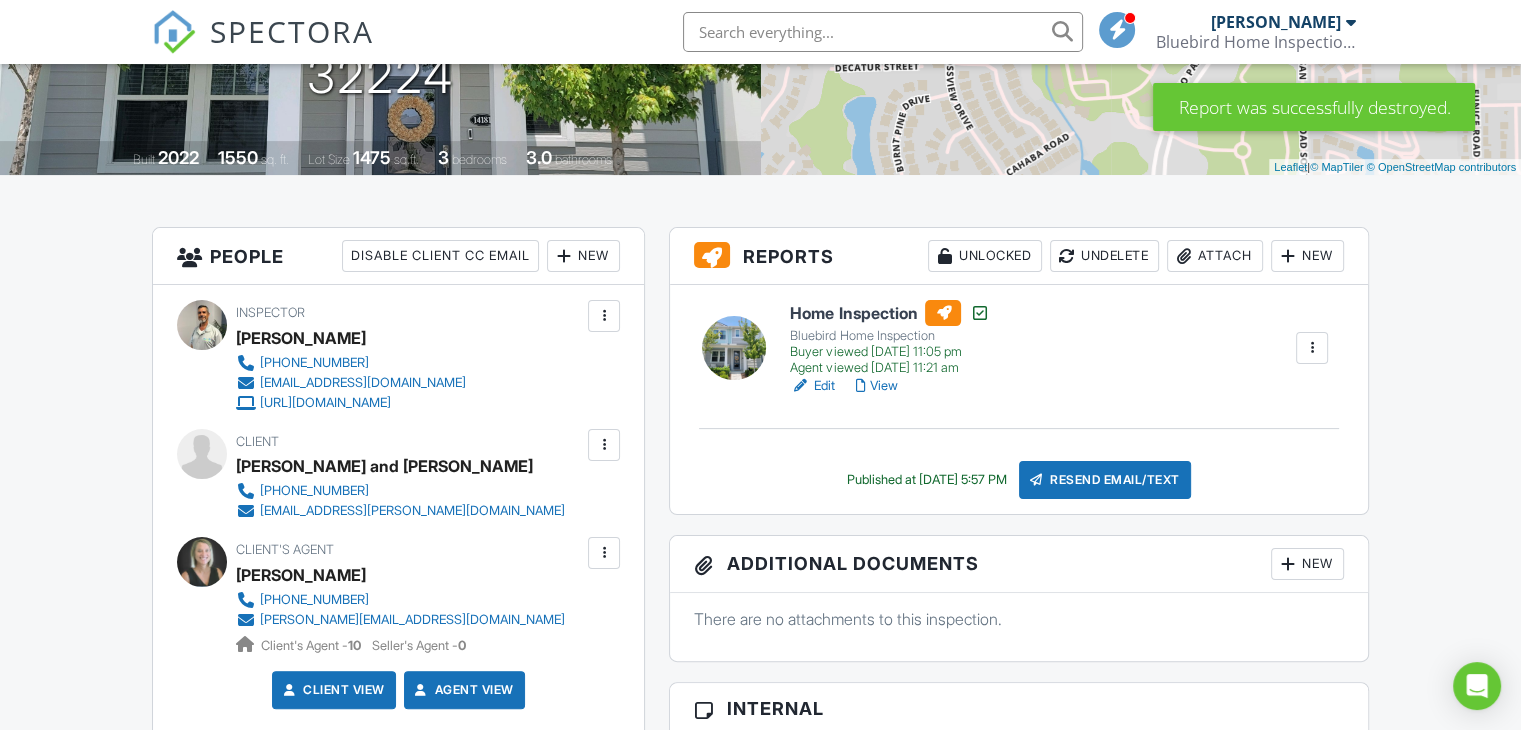 click on "Attach" at bounding box center (1215, 256) 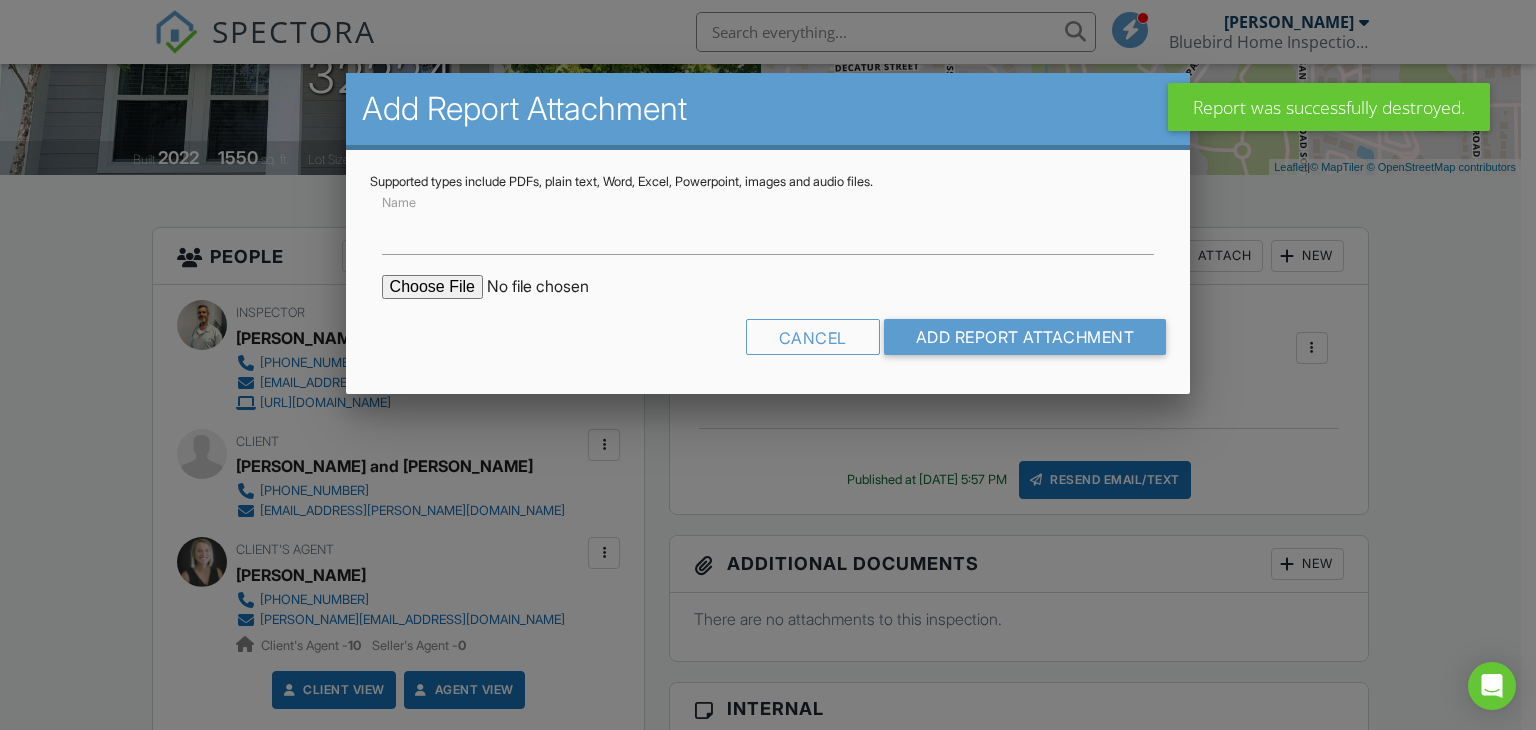 click at bounding box center [552, 287] 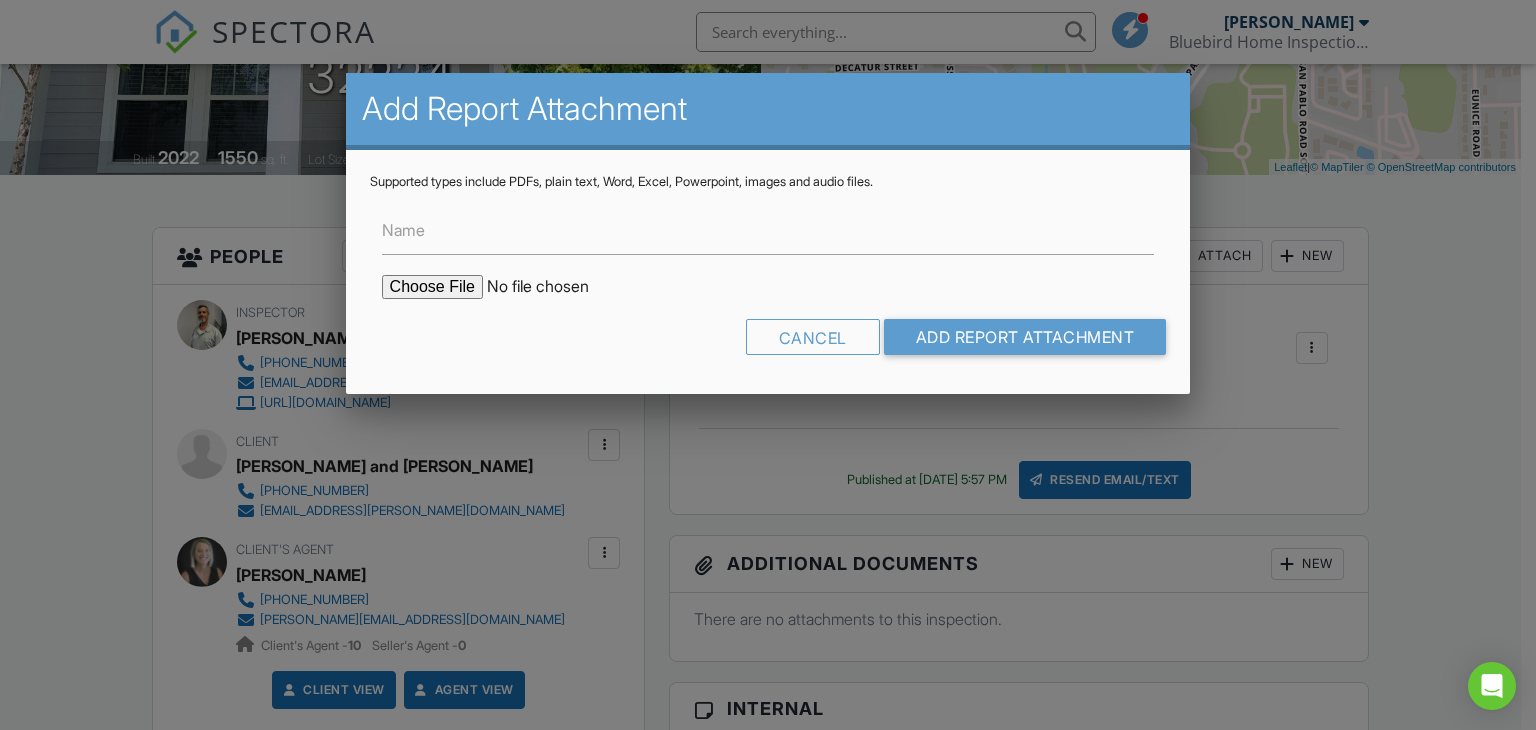 type on "C:\fakepath\Invoice - 07_11_2025 10_00 am - 14181 Sea Wave Ln.pdf" 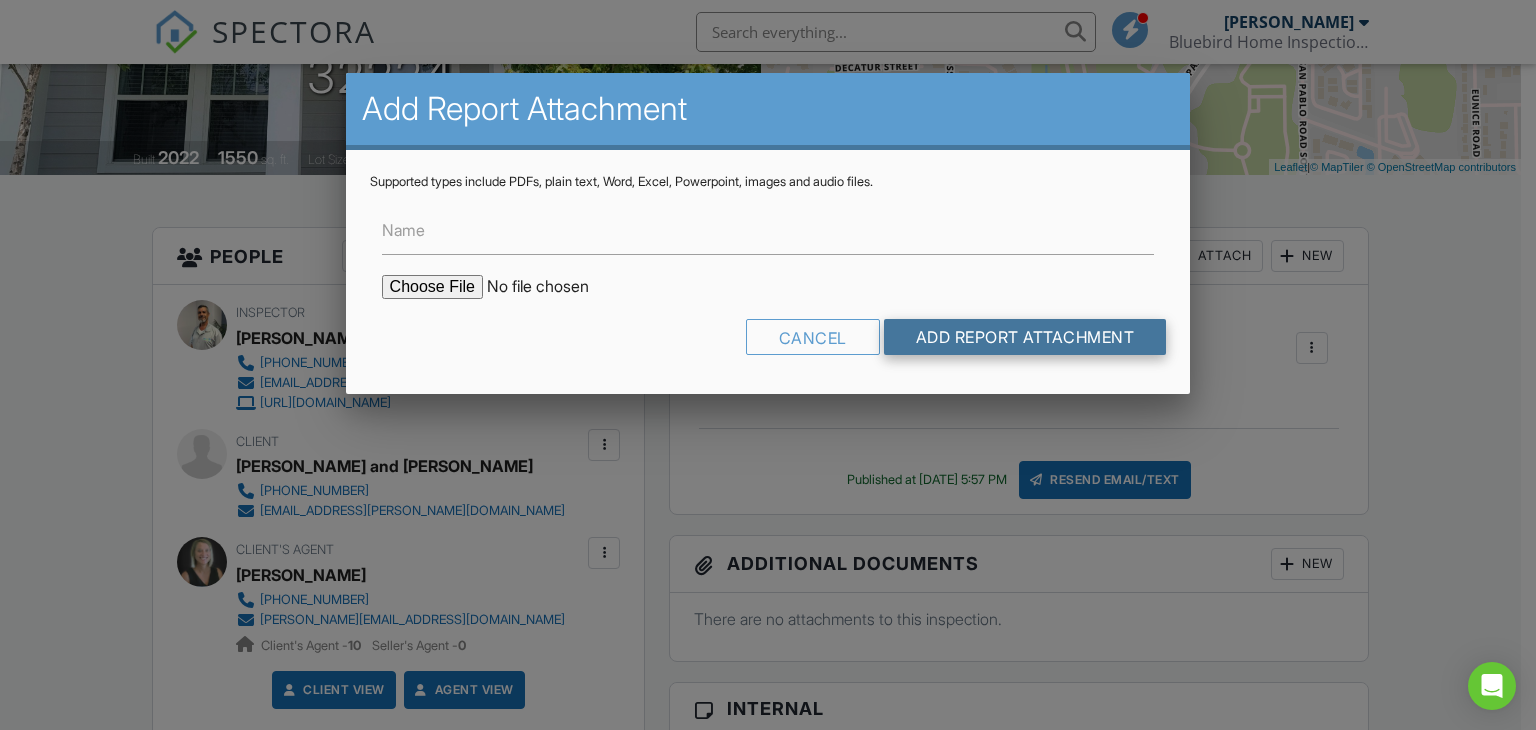 click on "Add Report Attachment" at bounding box center [1025, 337] 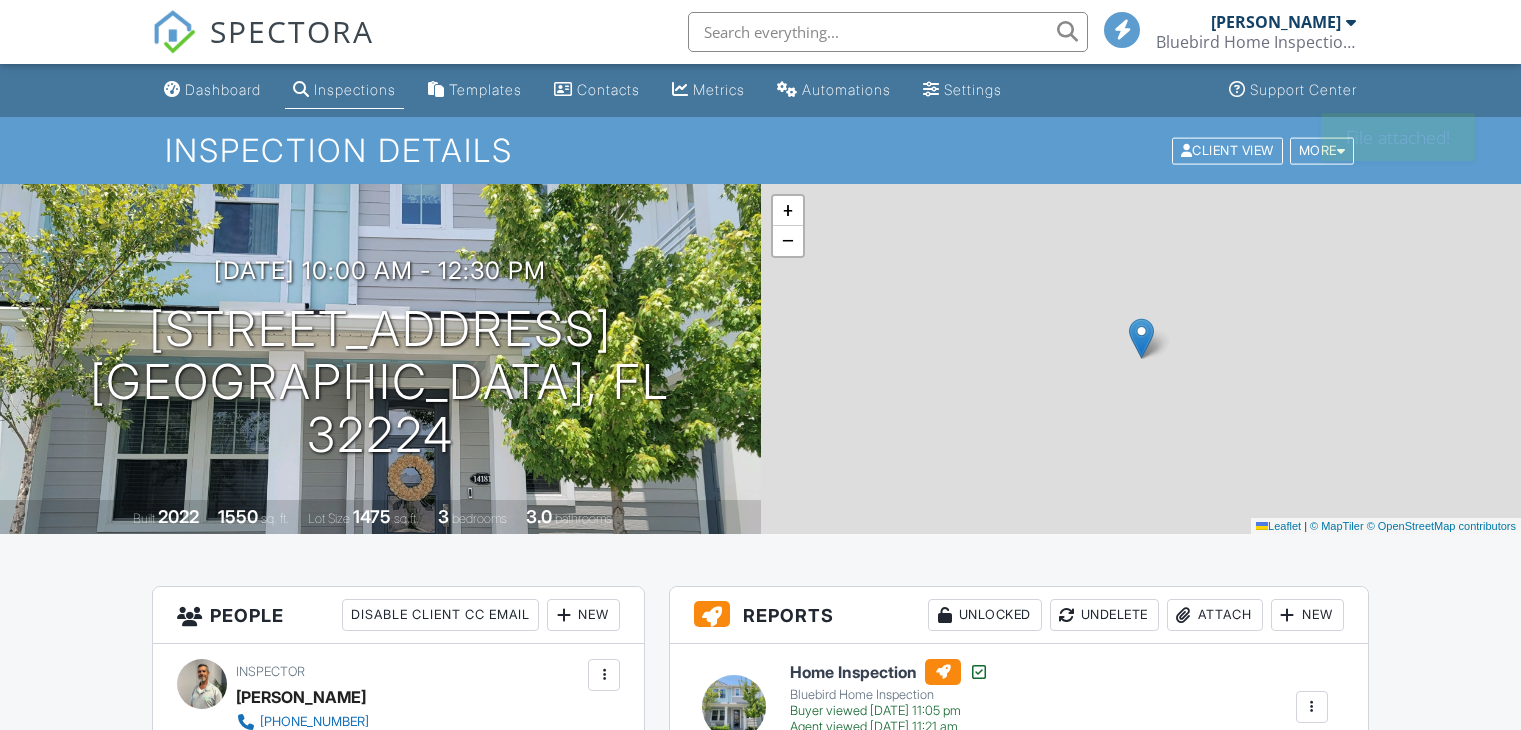 scroll, scrollTop: 0, scrollLeft: 0, axis: both 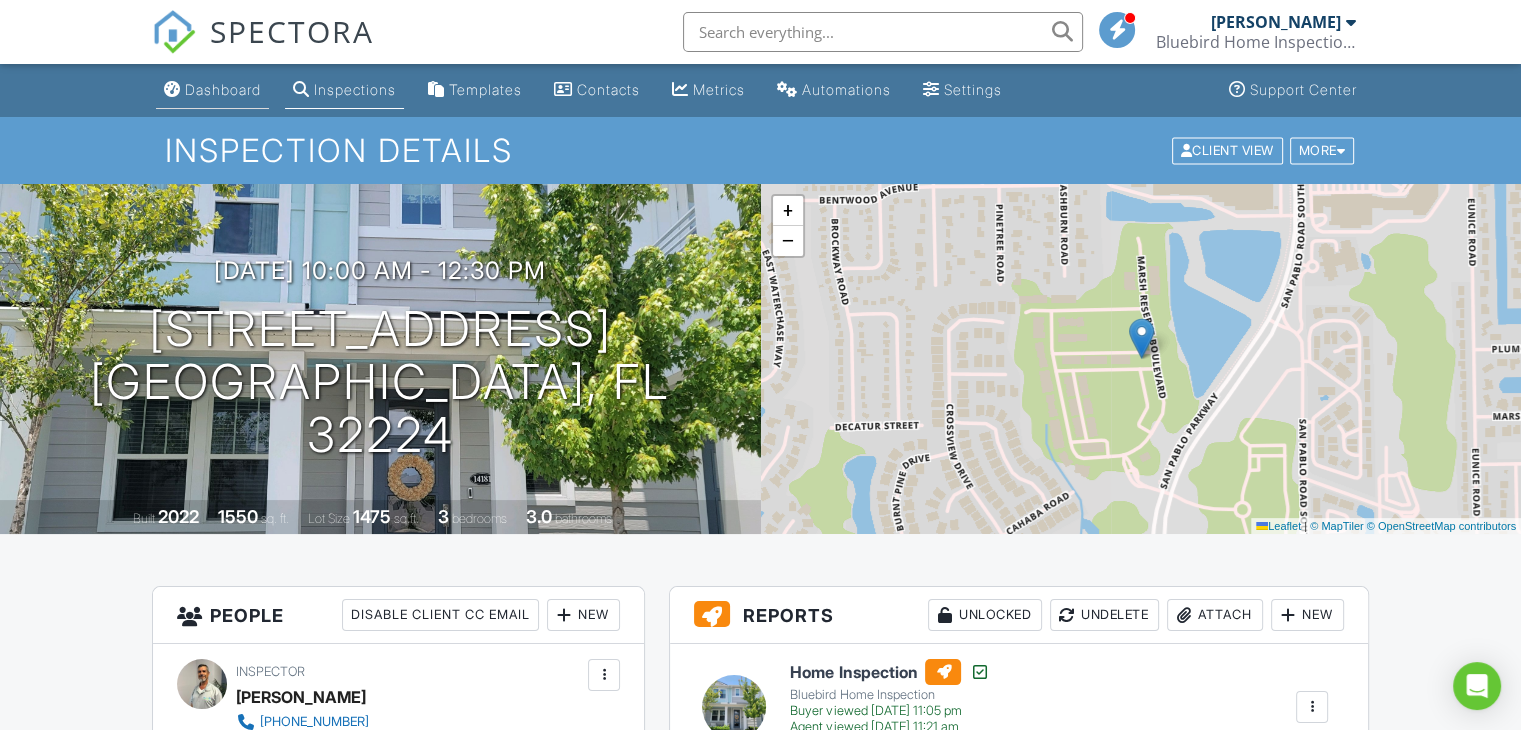 click on "Dashboard" at bounding box center [223, 89] 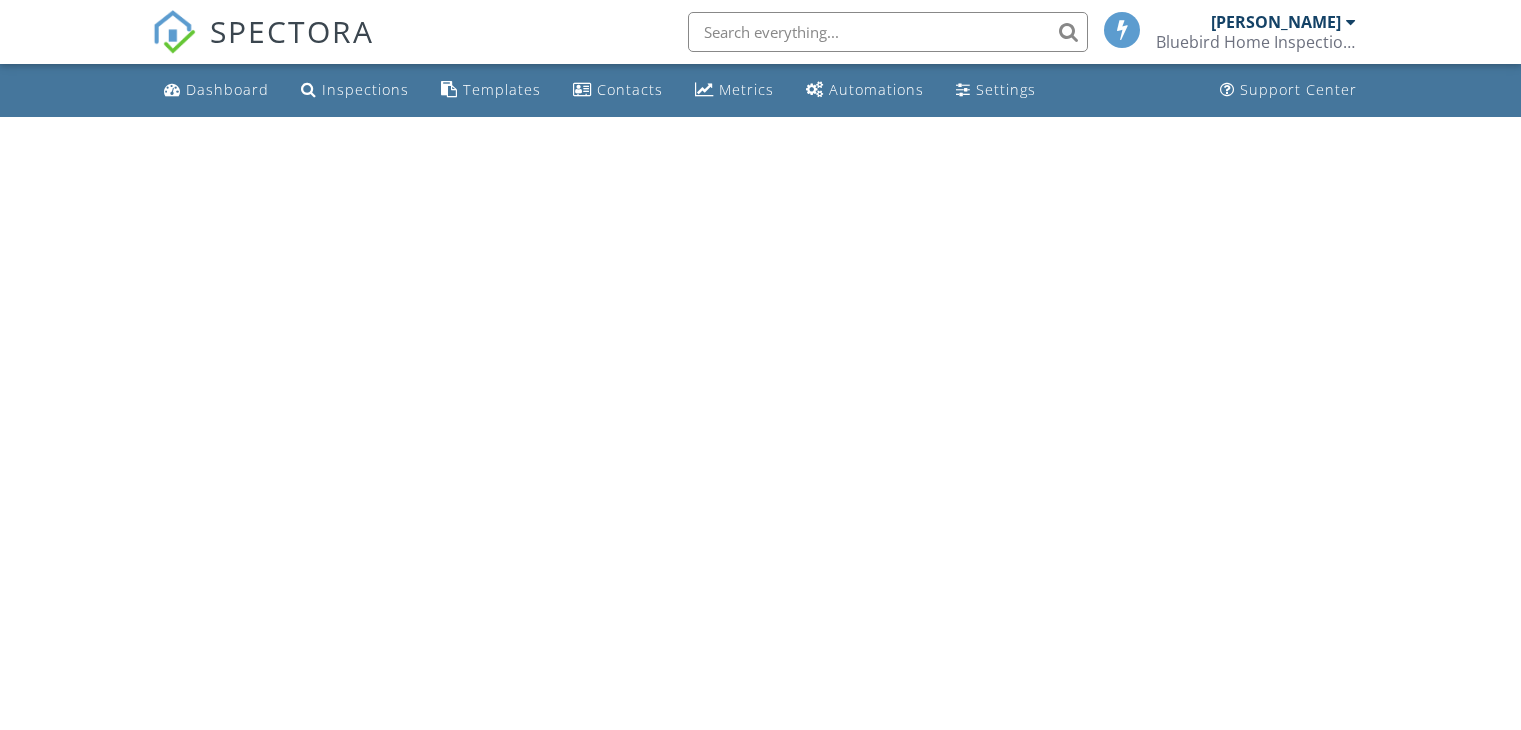 scroll, scrollTop: 0, scrollLeft: 0, axis: both 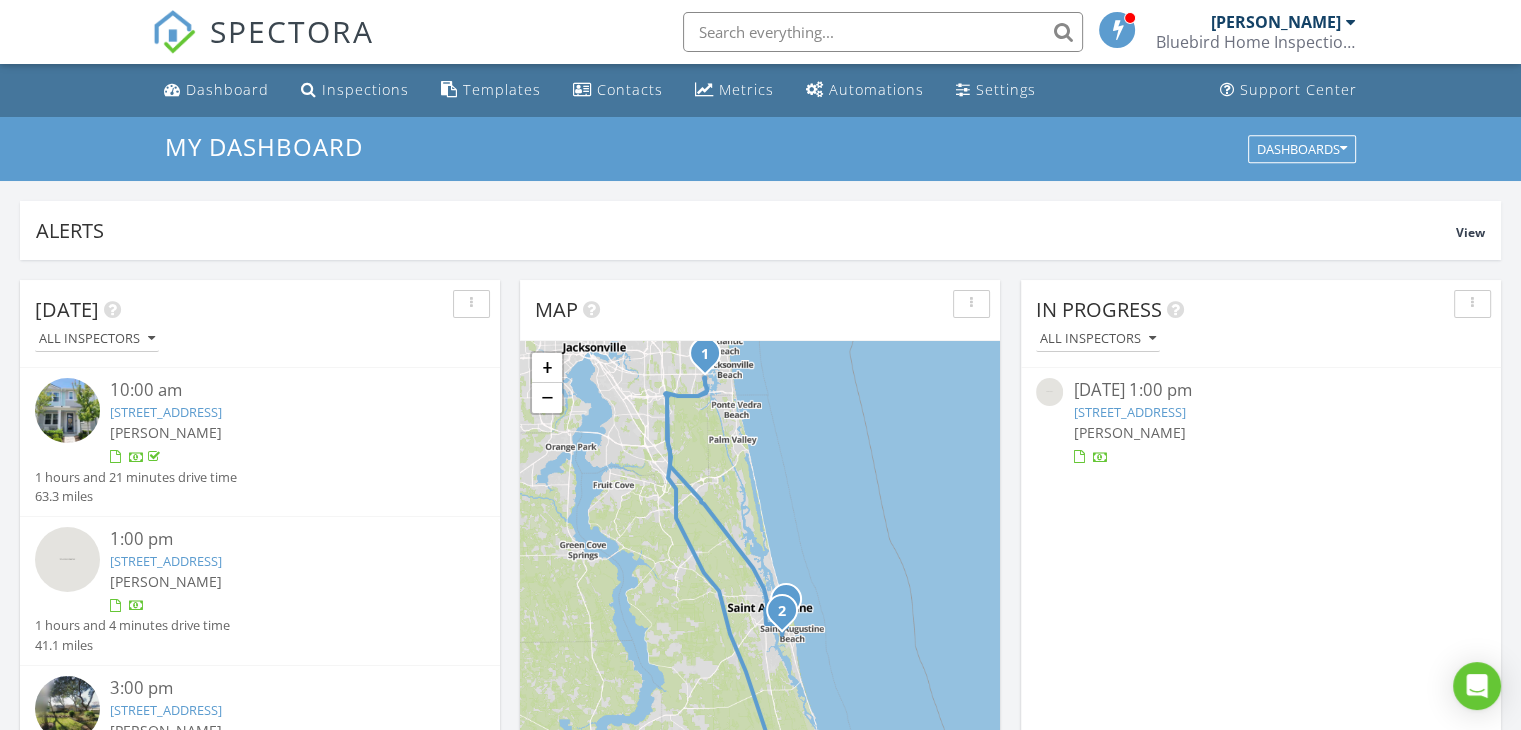 click on "[STREET_ADDRESS]" at bounding box center [166, 561] 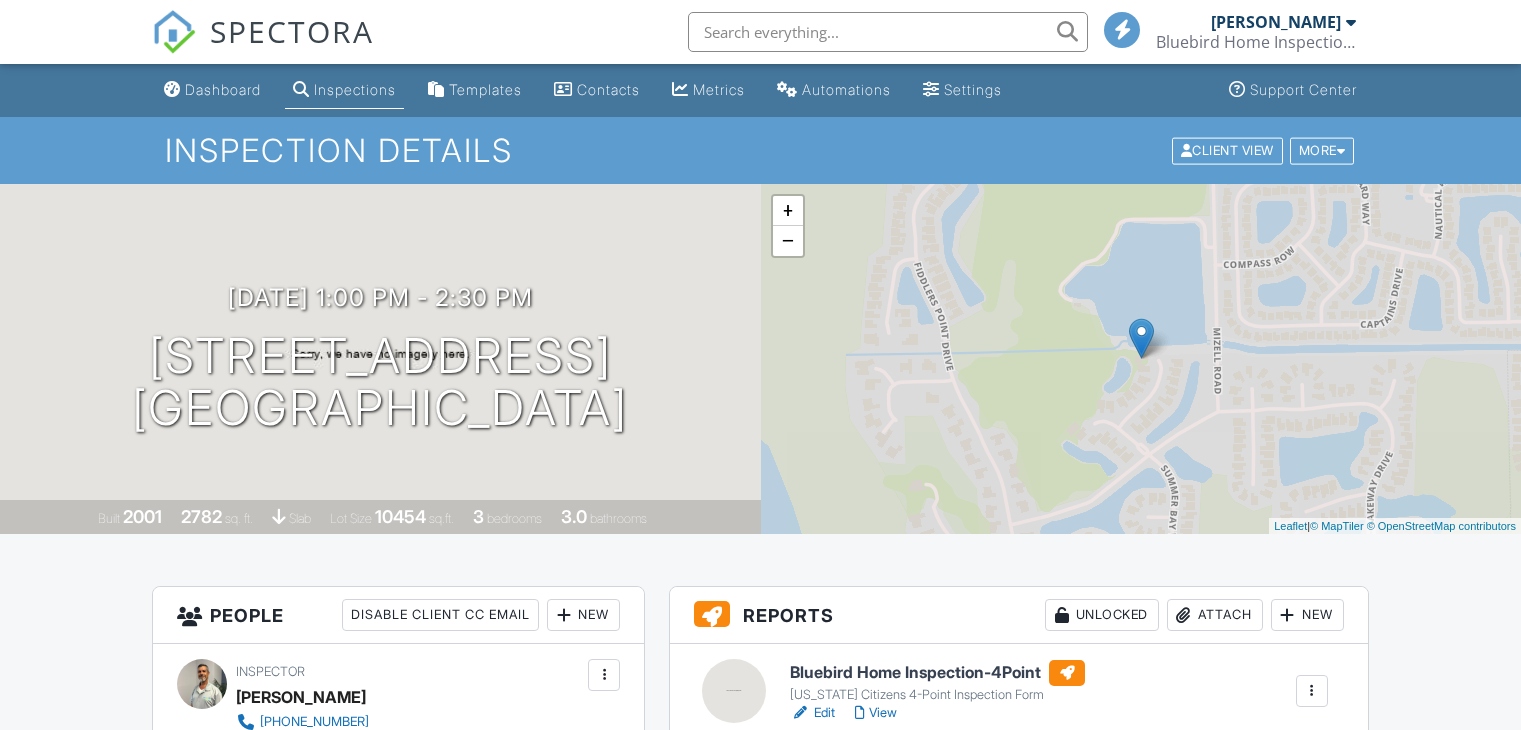 scroll, scrollTop: 0, scrollLeft: 0, axis: both 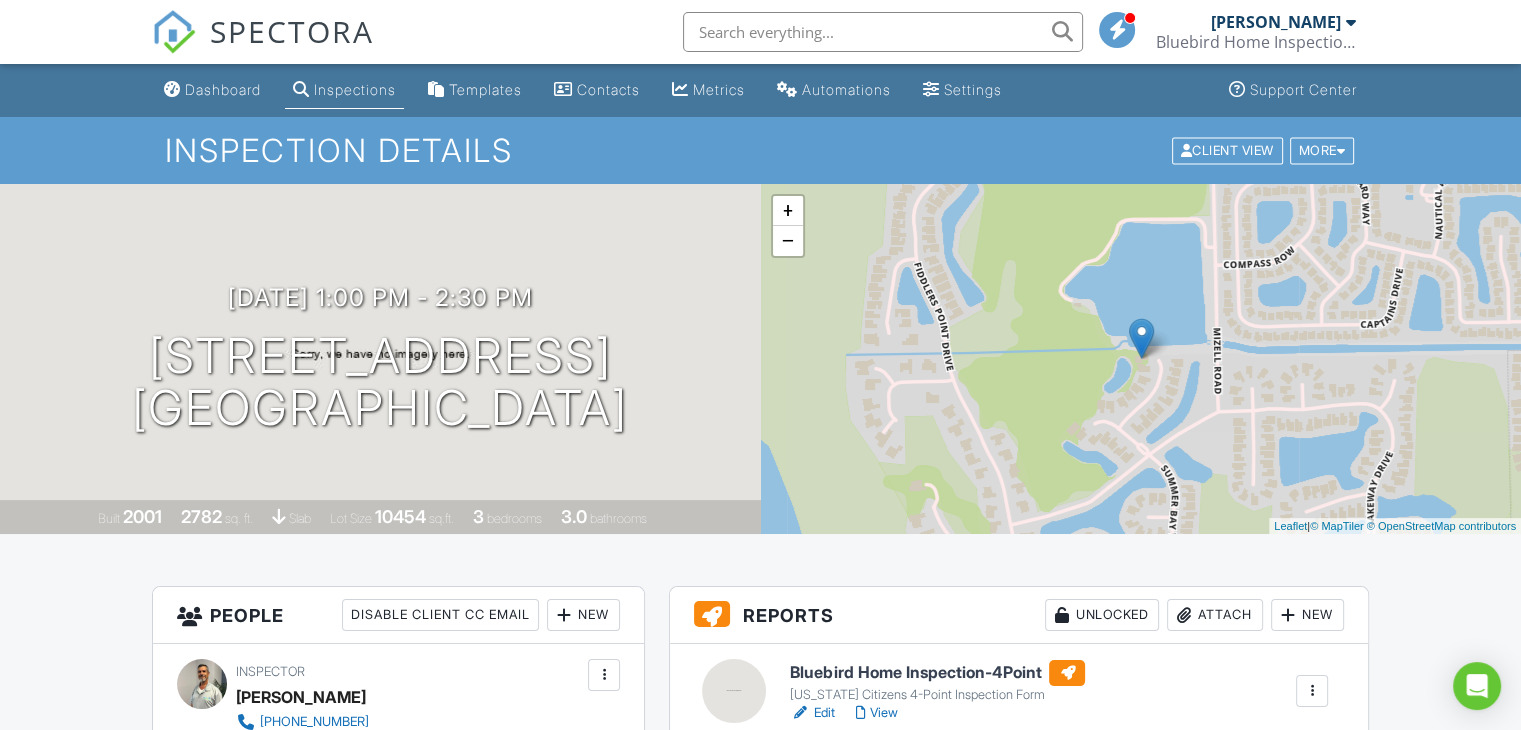 click on "Bluebird Home Inspection-4Point" at bounding box center (937, 673) 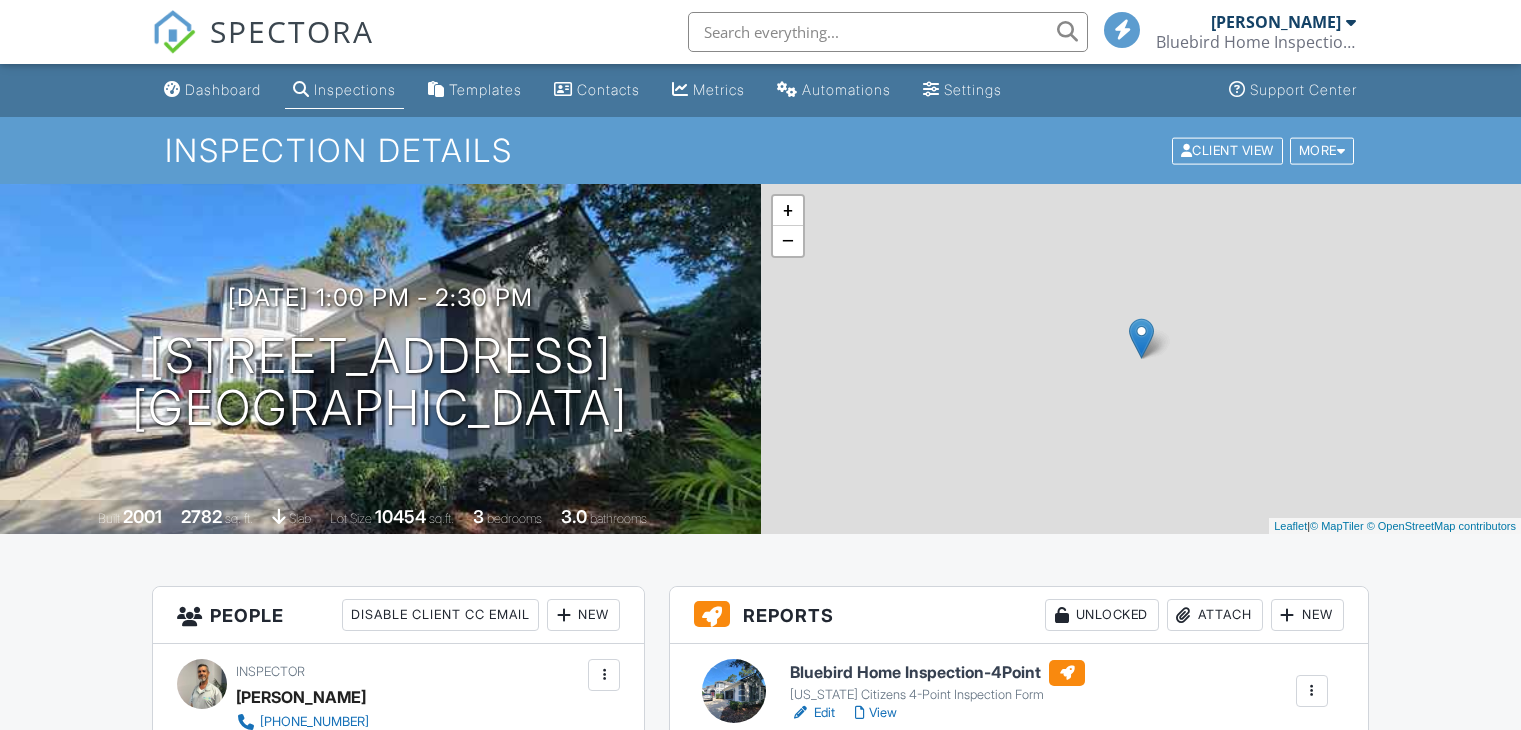 scroll, scrollTop: 0, scrollLeft: 0, axis: both 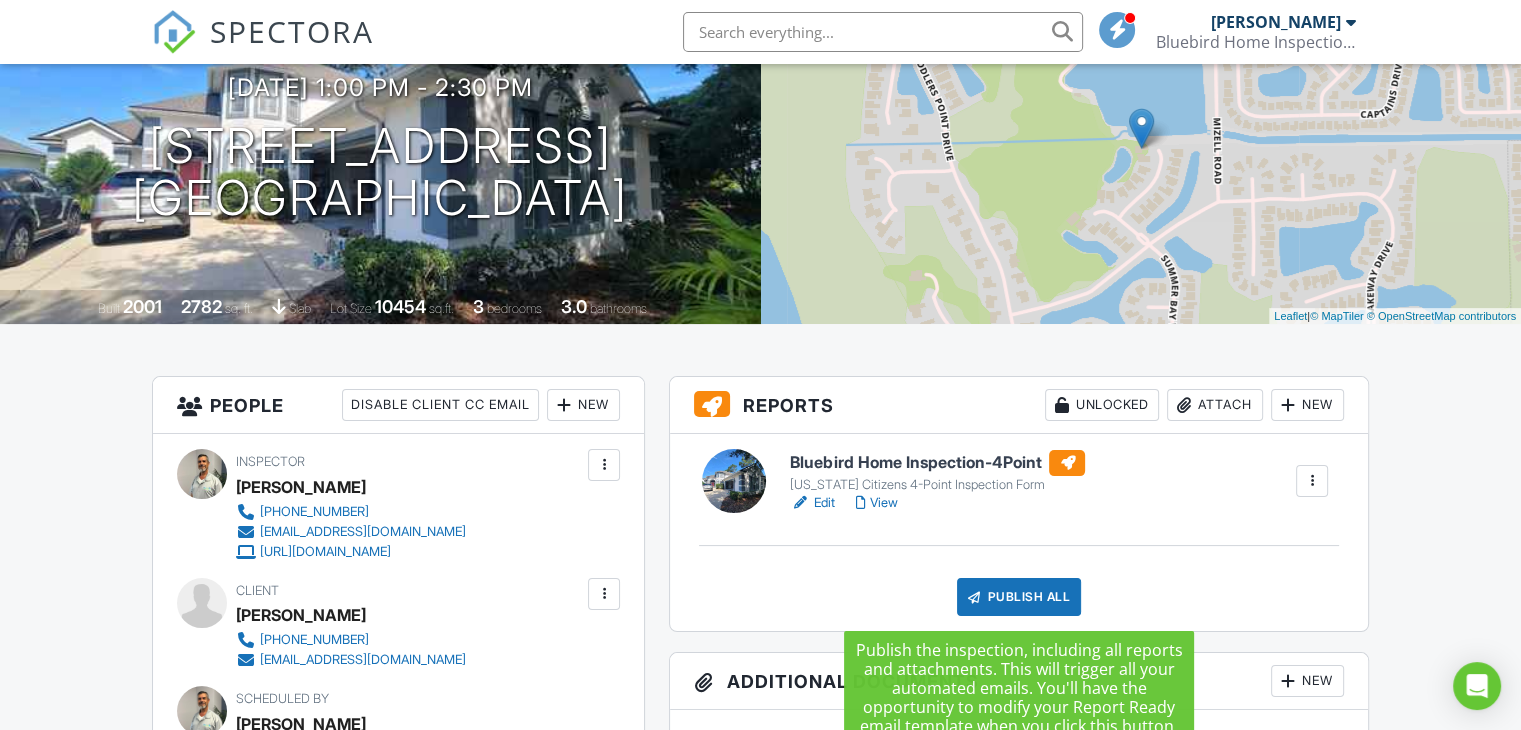 click on "Publish All" at bounding box center (1019, 597) 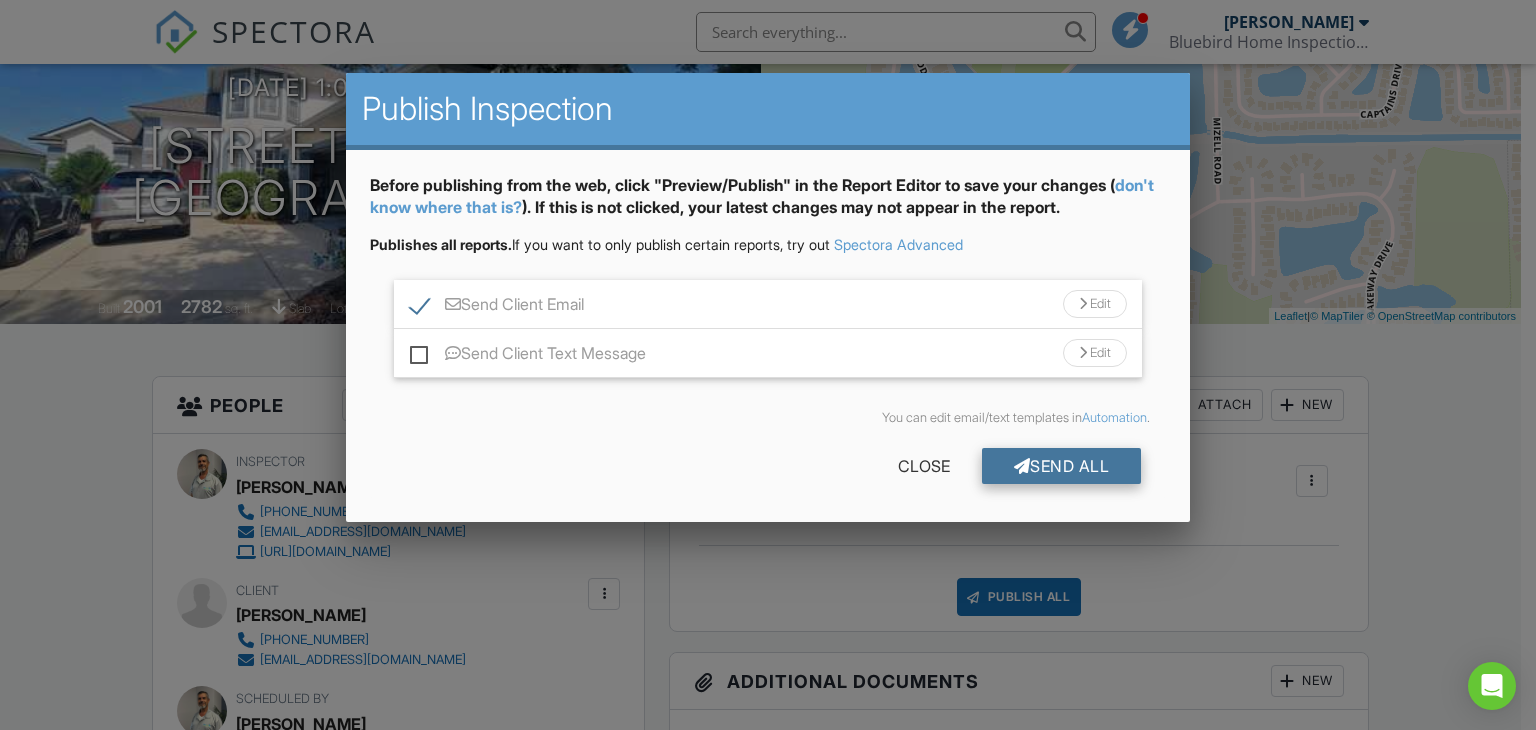 click on "Send All" at bounding box center [1062, 466] 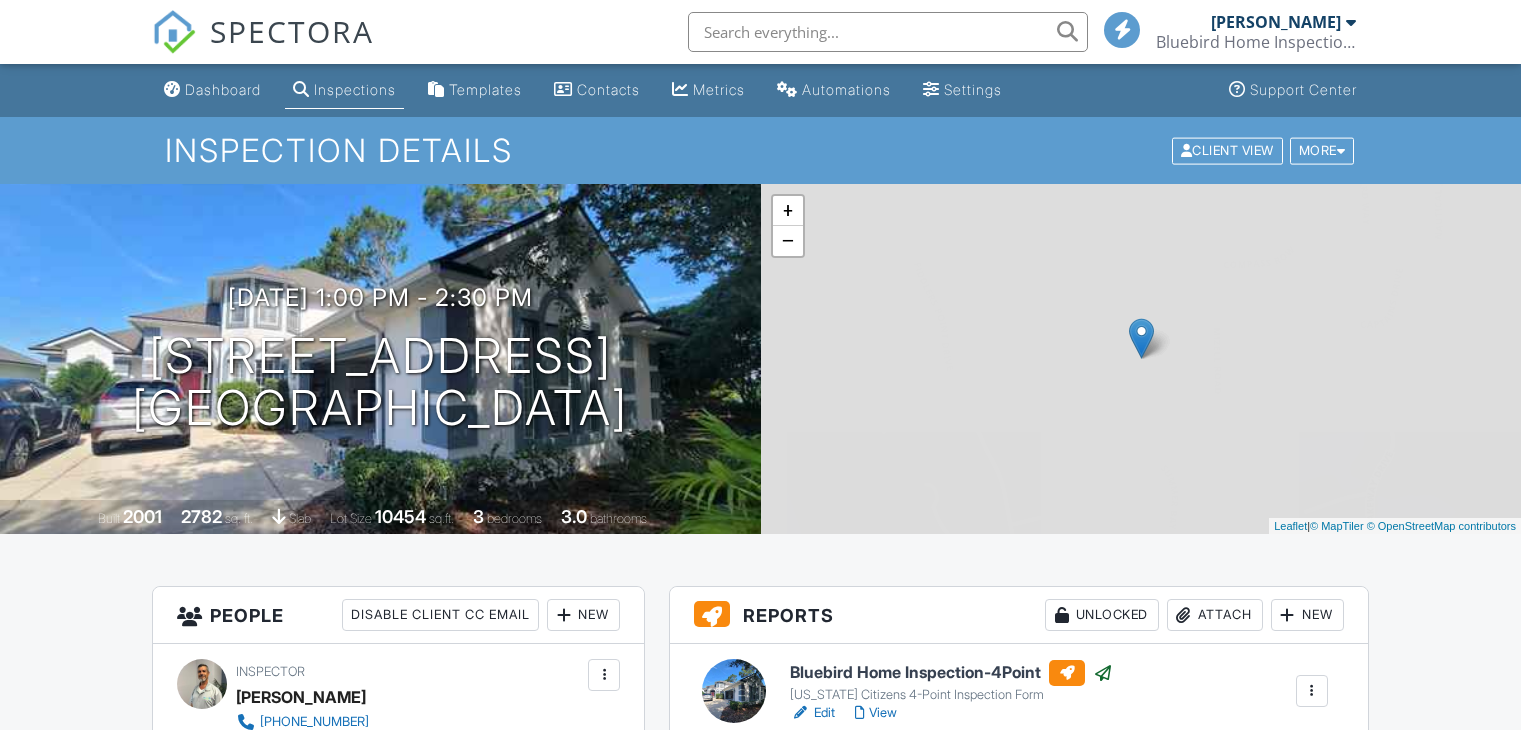 scroll, scrollTop: 210, scrollLeft: 0, axis: vertical 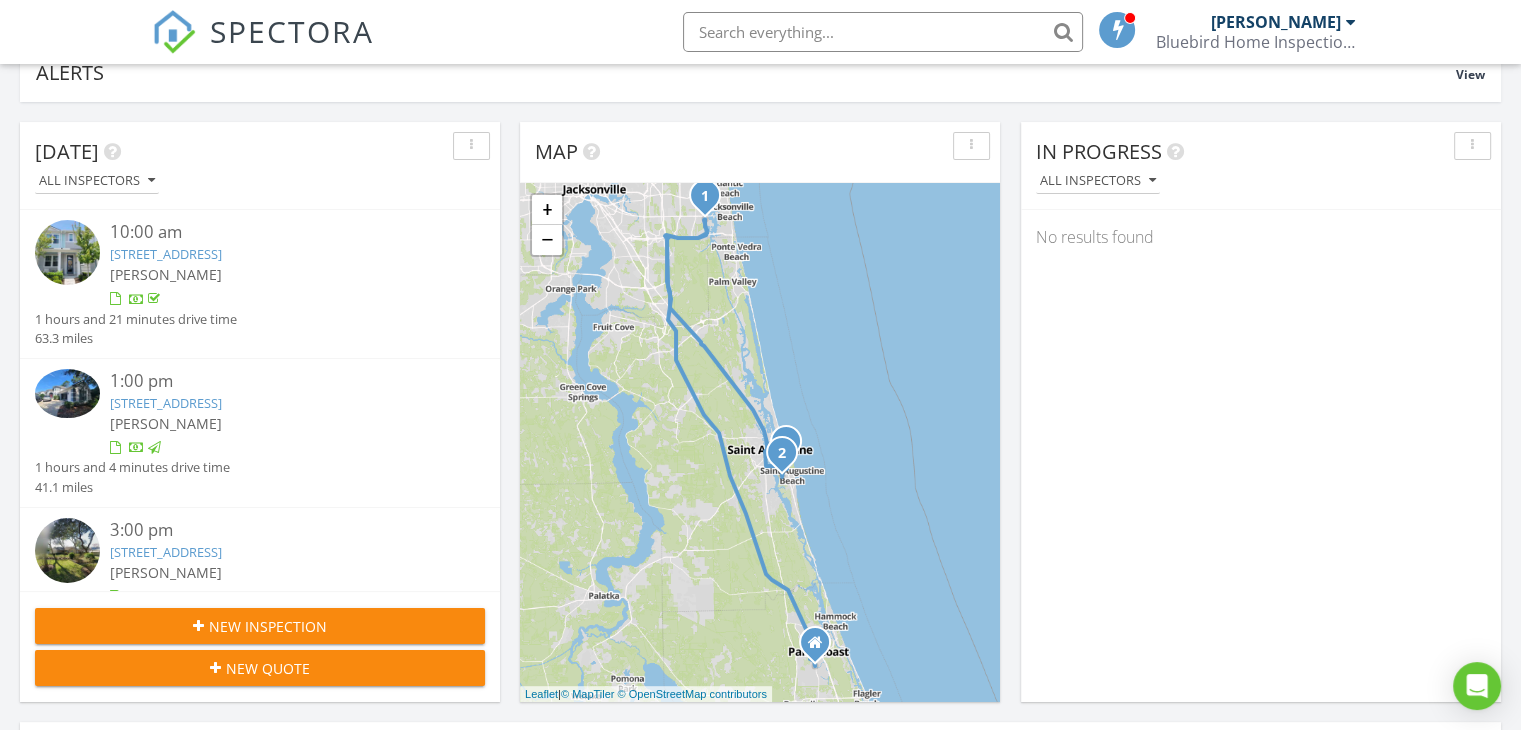 click on "1595 San Ardo Dr, St. Augustine, FL 32080" at bounding box center [166, 552] 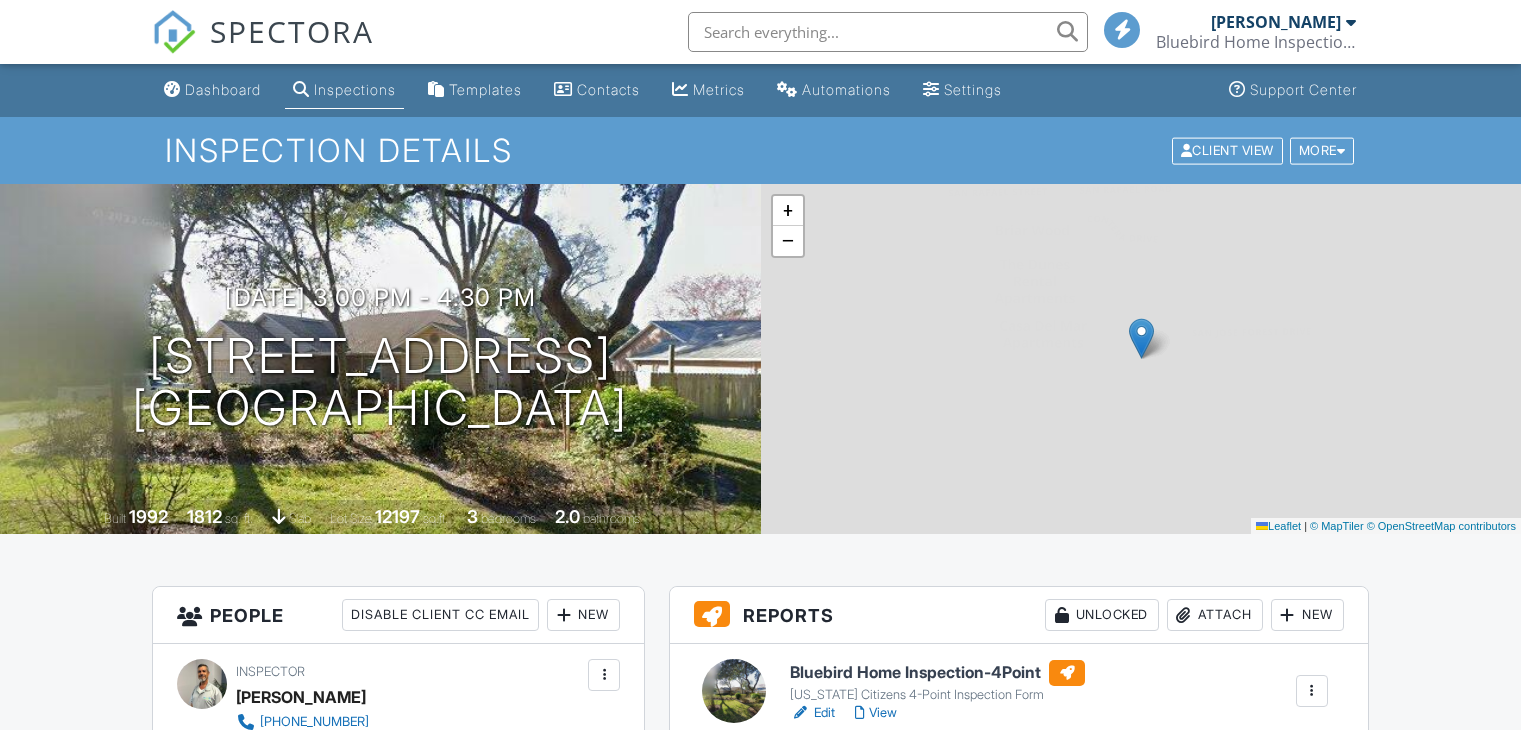 scroll, scrollTop: 0, scrollLeft: 0, axis: both 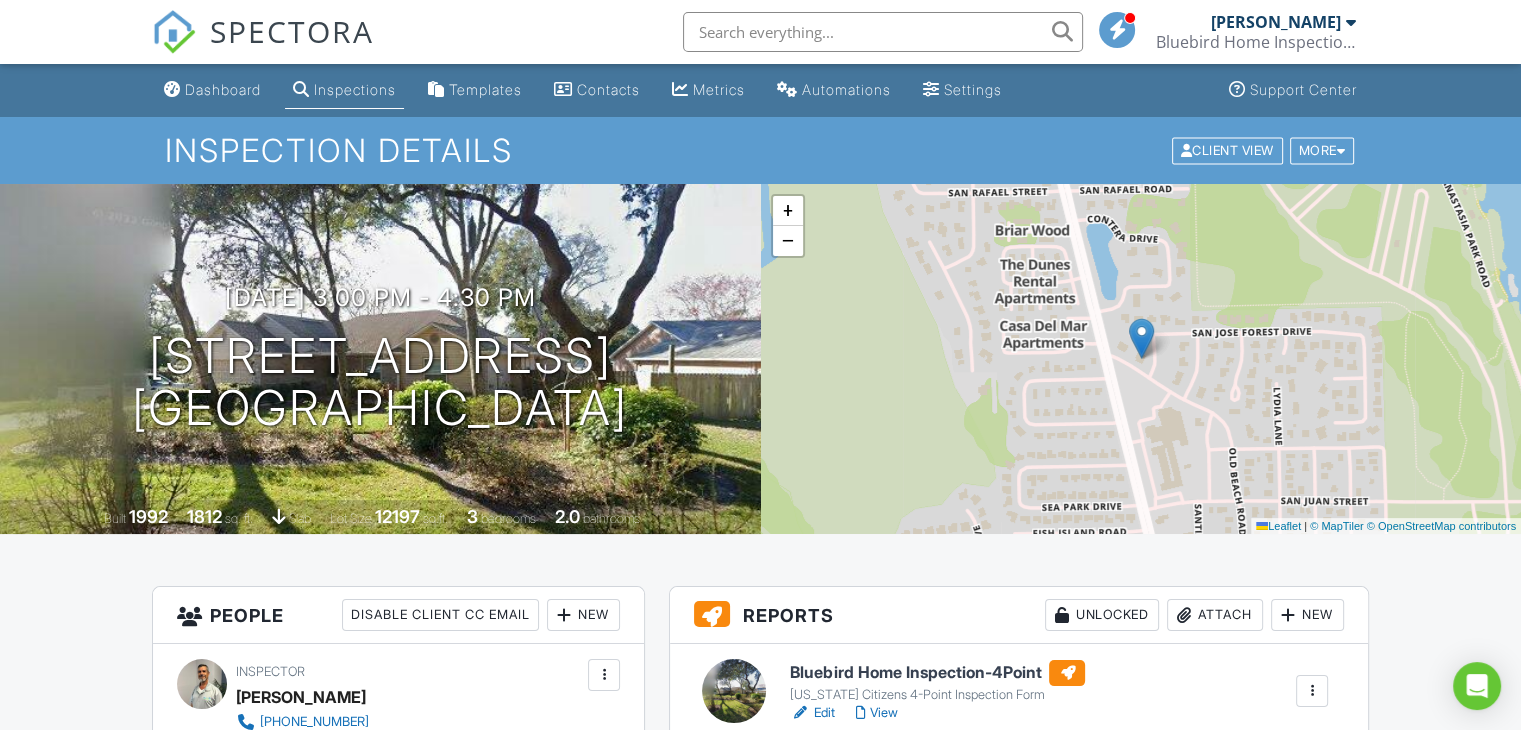 click on "Bluebird Home Inspection-4Point" at bounding box center (937, 673) 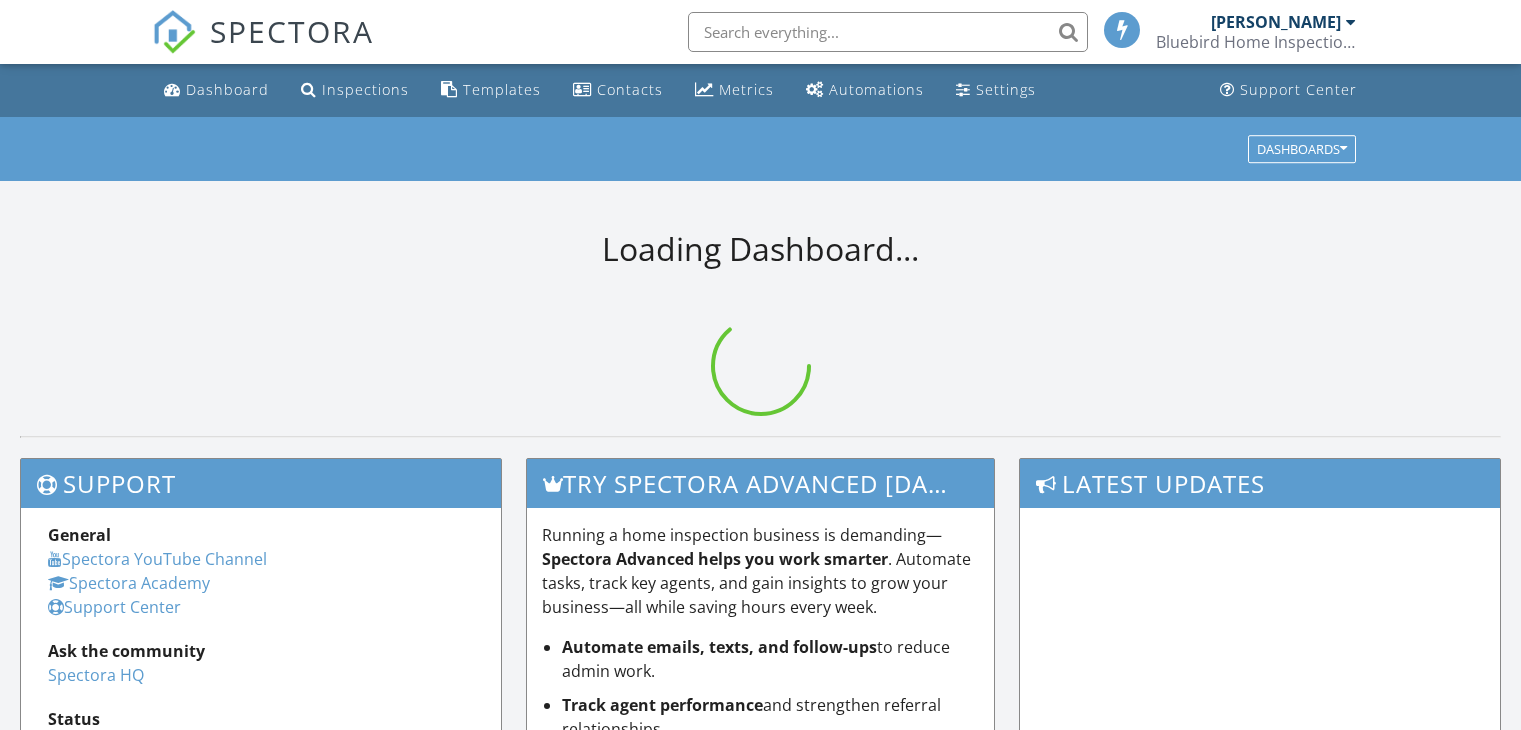 scroll, scrollTop: 0, scrollLeft: 0, axis: both 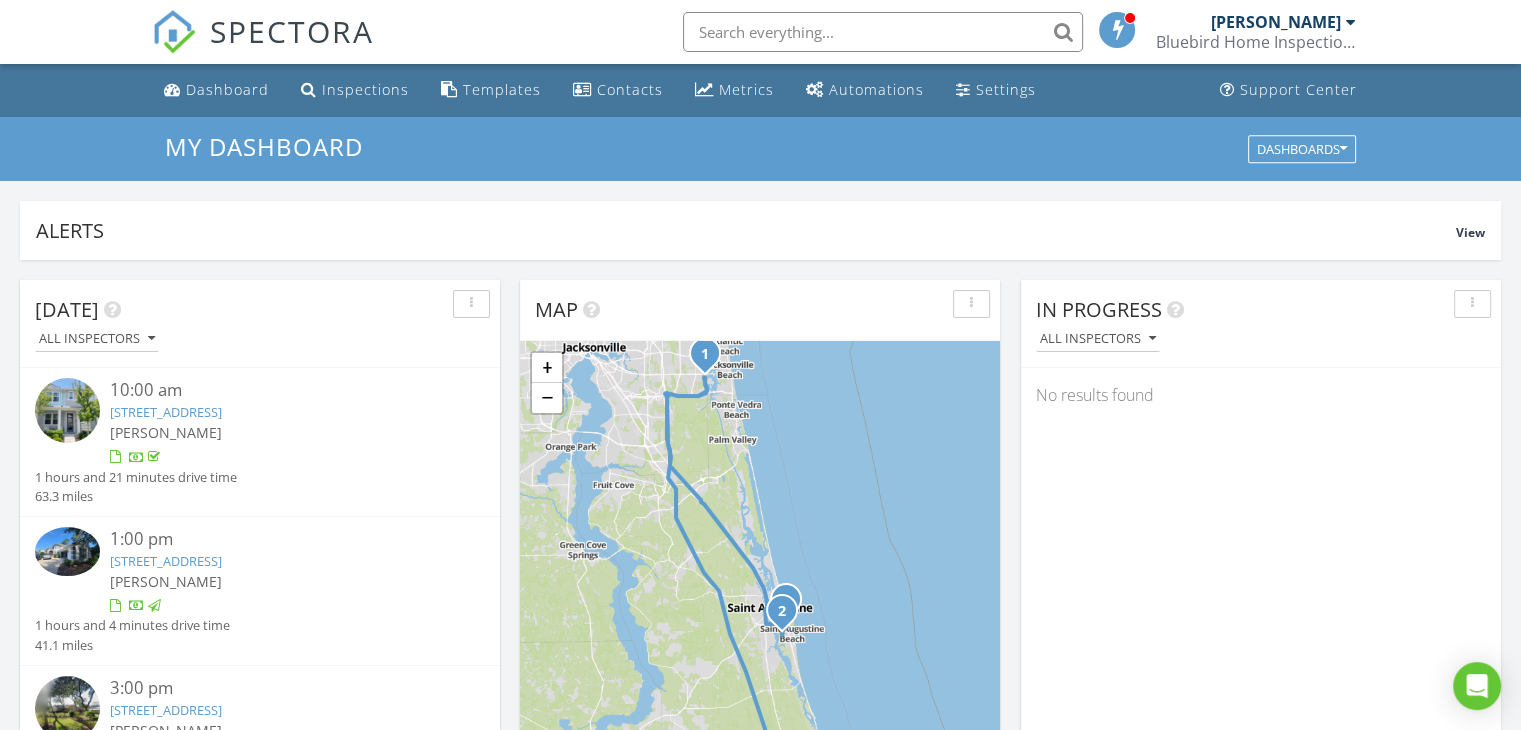 click on "[STREET_ADDRESS]" at bounding box center (166, 561) 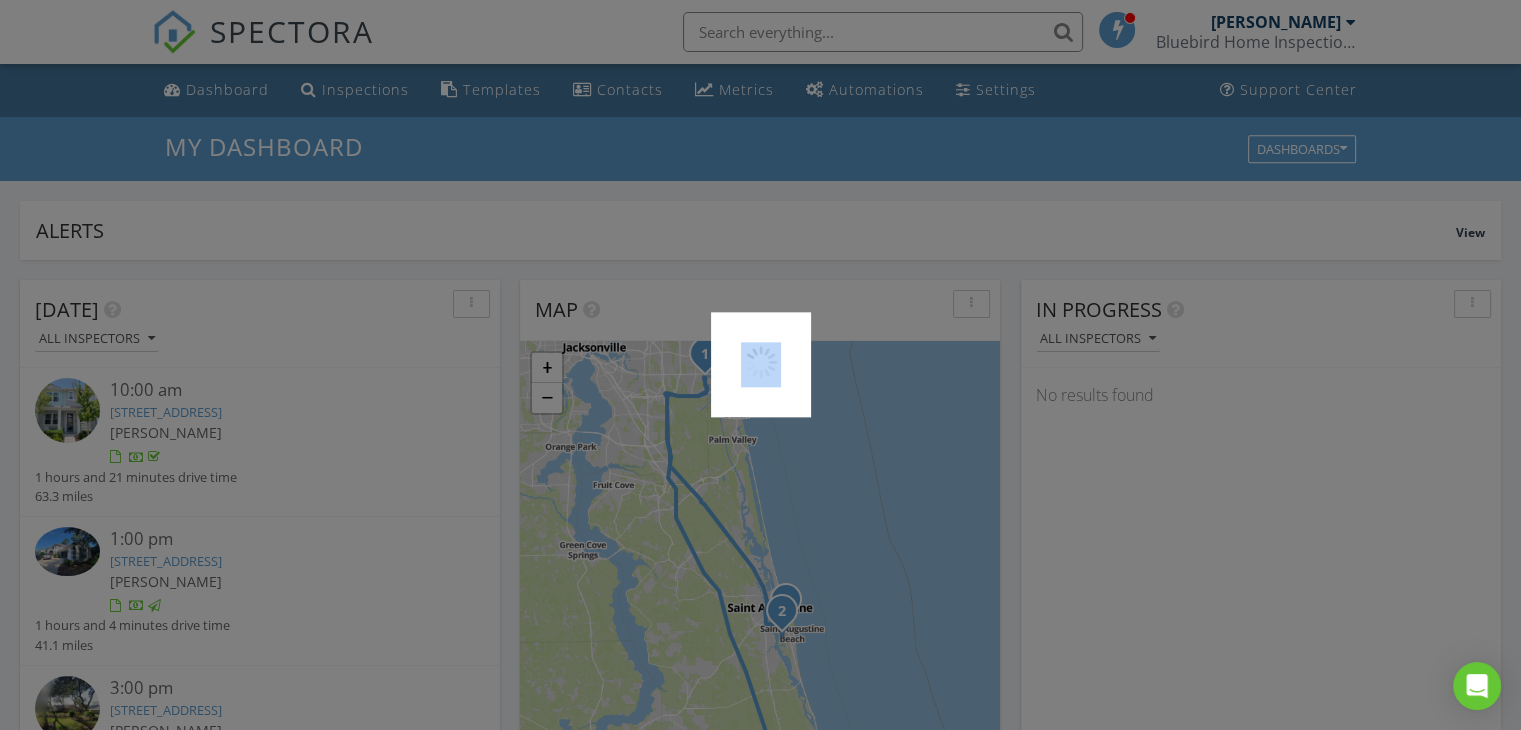 click at bounding box center [760, 365] 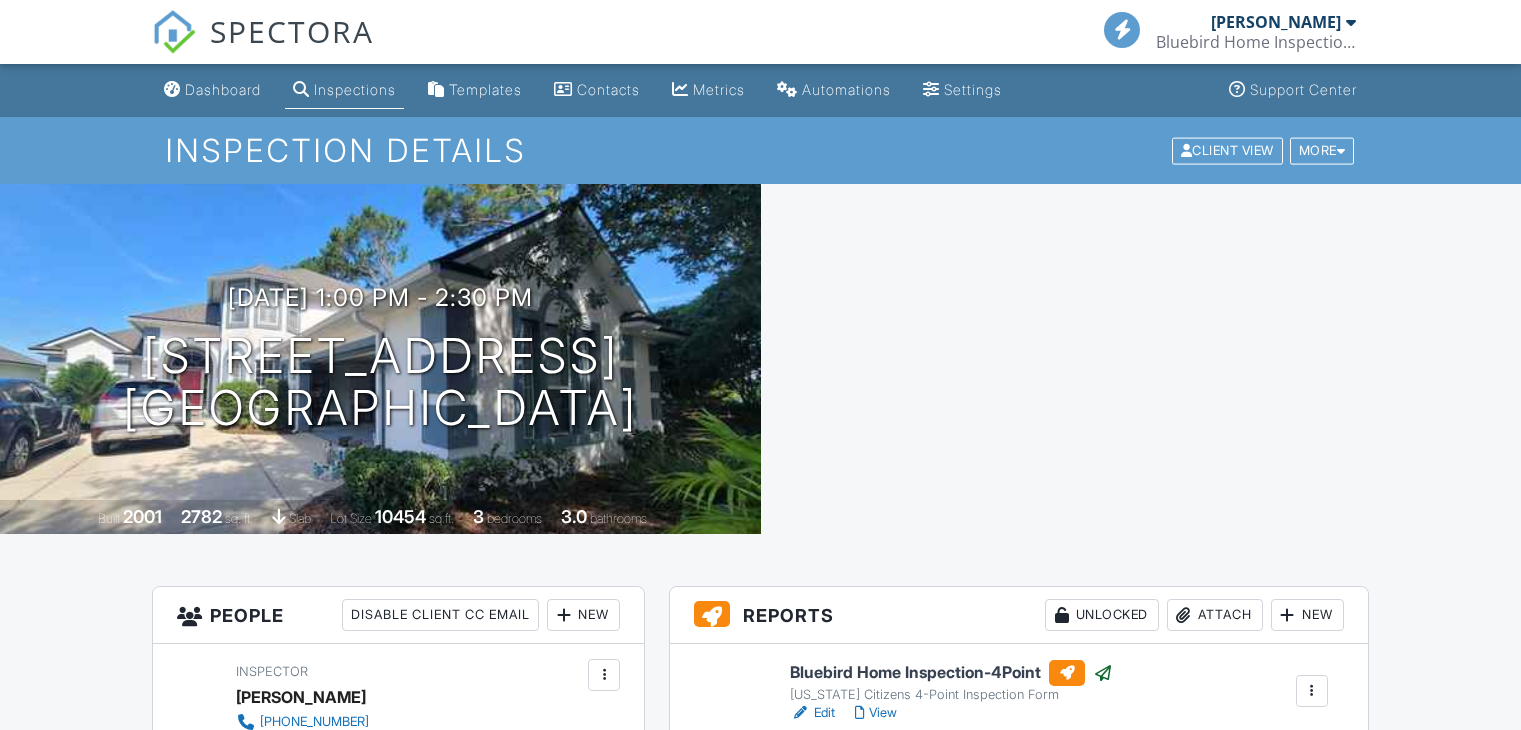 scroll, scrollTop: 0, scrollLeft: 0, axis: both 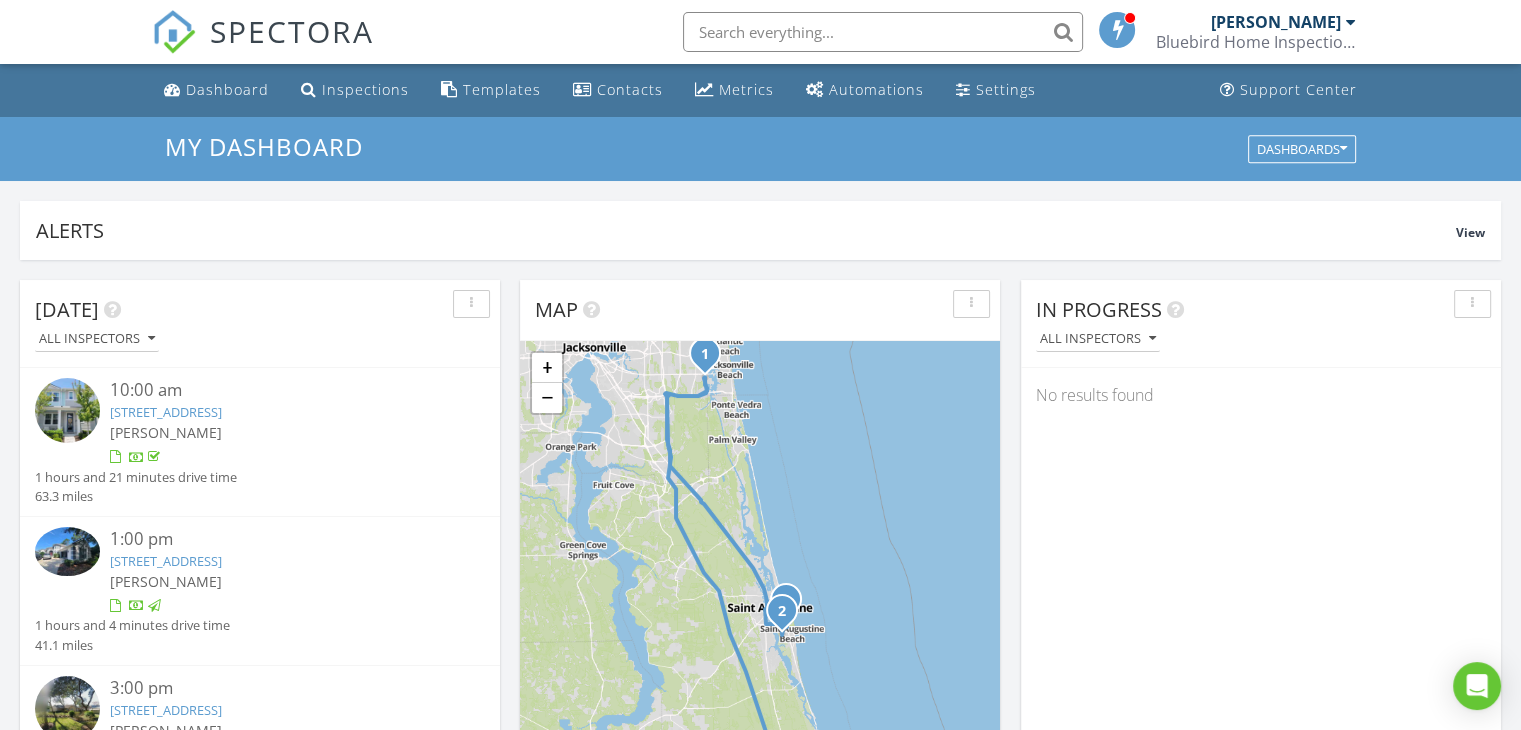 click at bounding box center [67, 708] 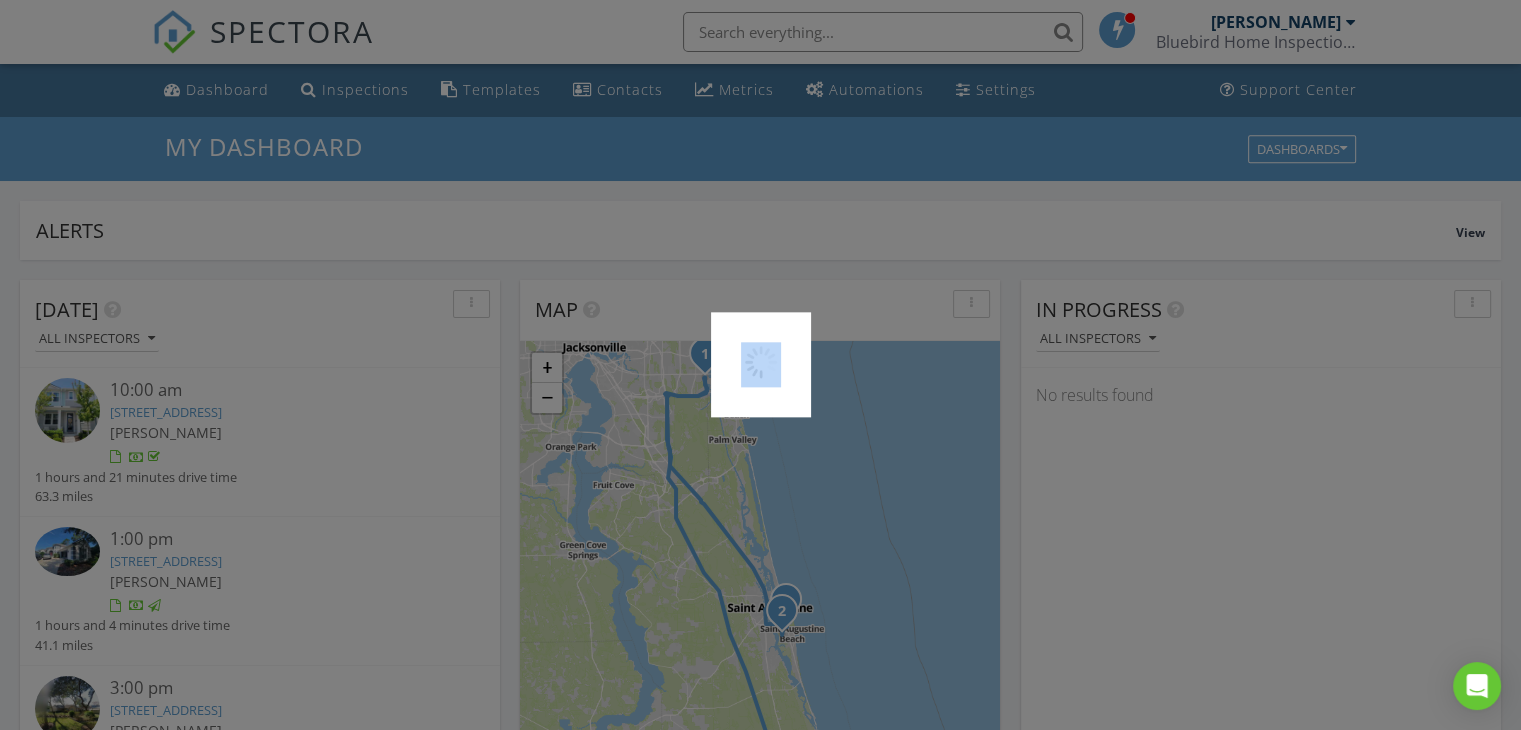click at bounding box center (760, 365) 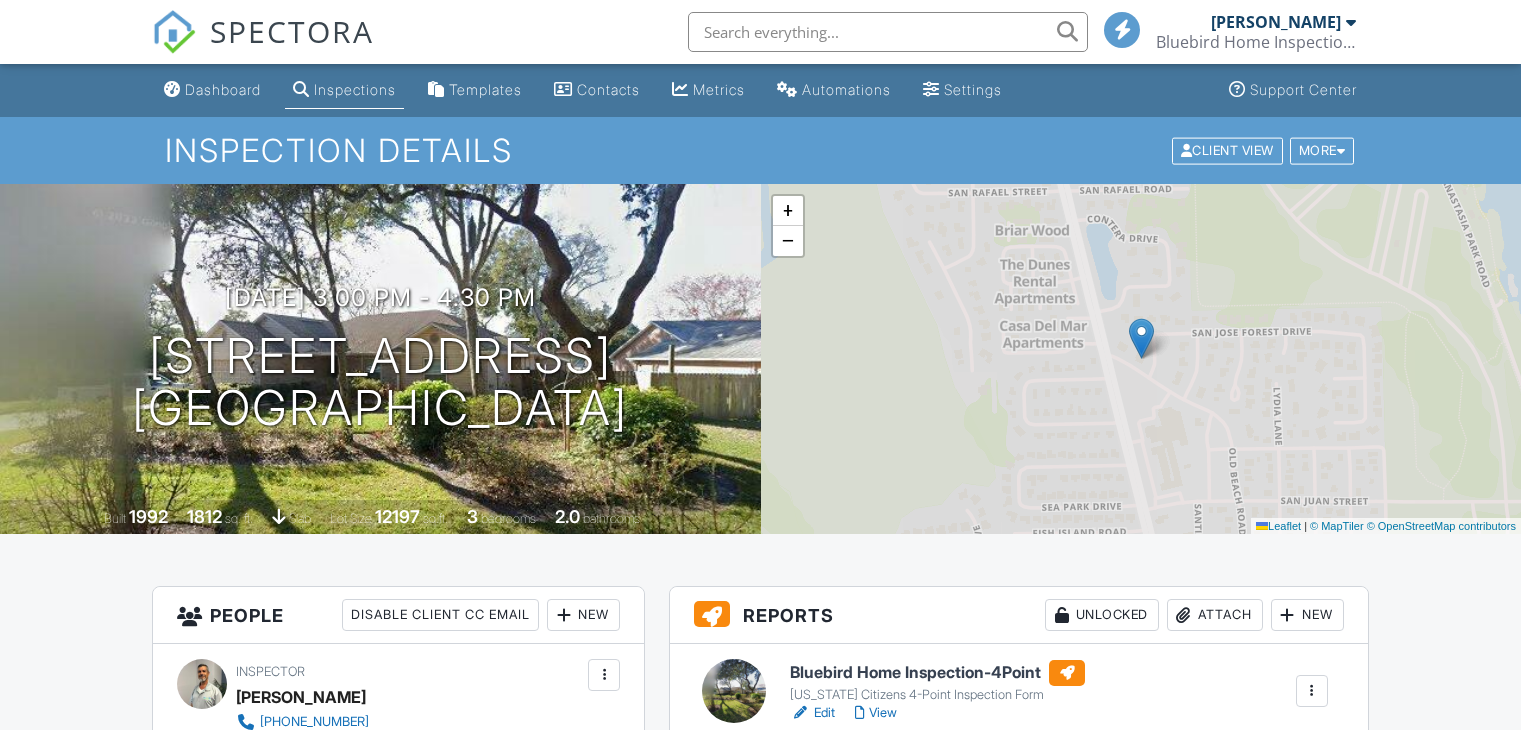 scroll, scrollTop: 0, scrollLeft: 0, axis: both 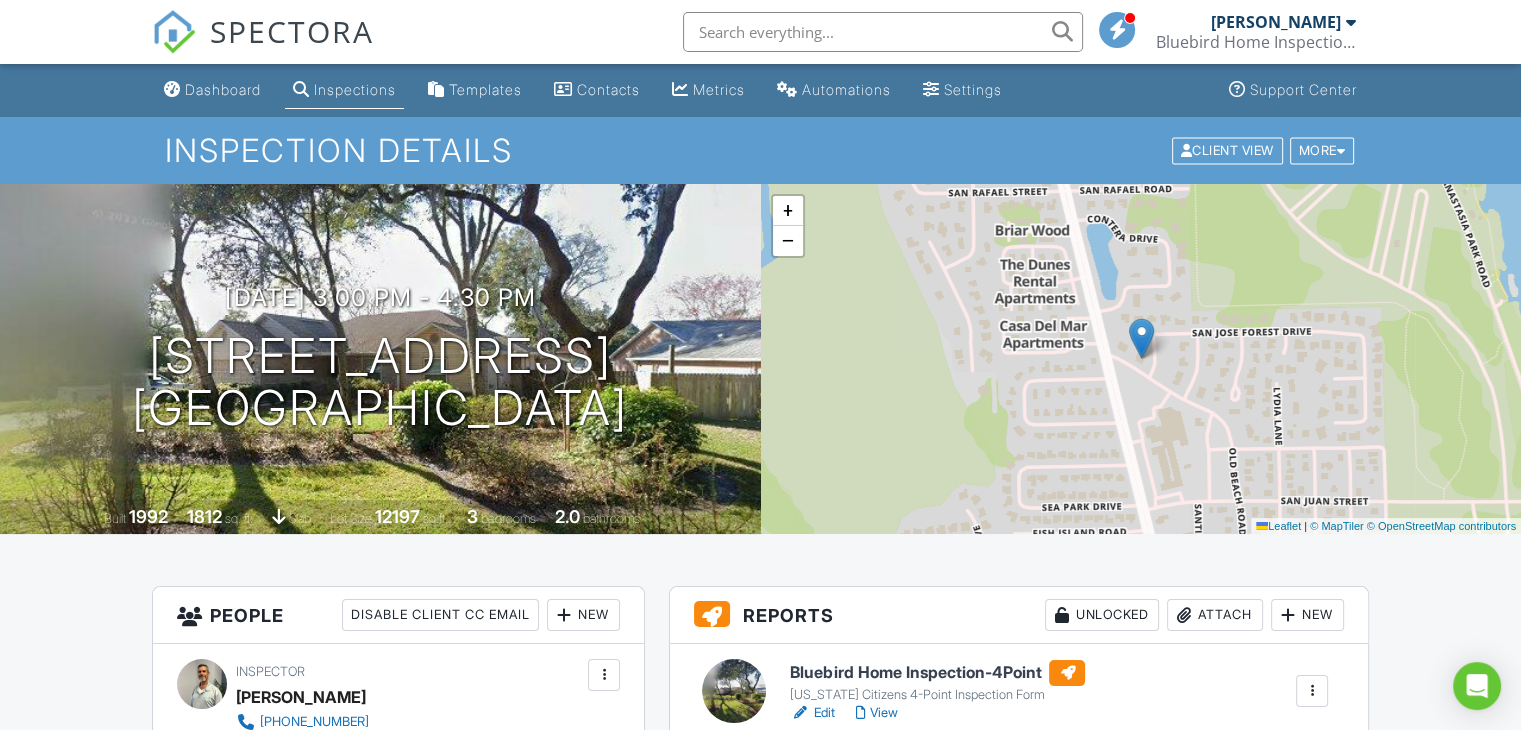 click on "Bluebird Home Inspection-4Point" at bounding box center (937, 673) 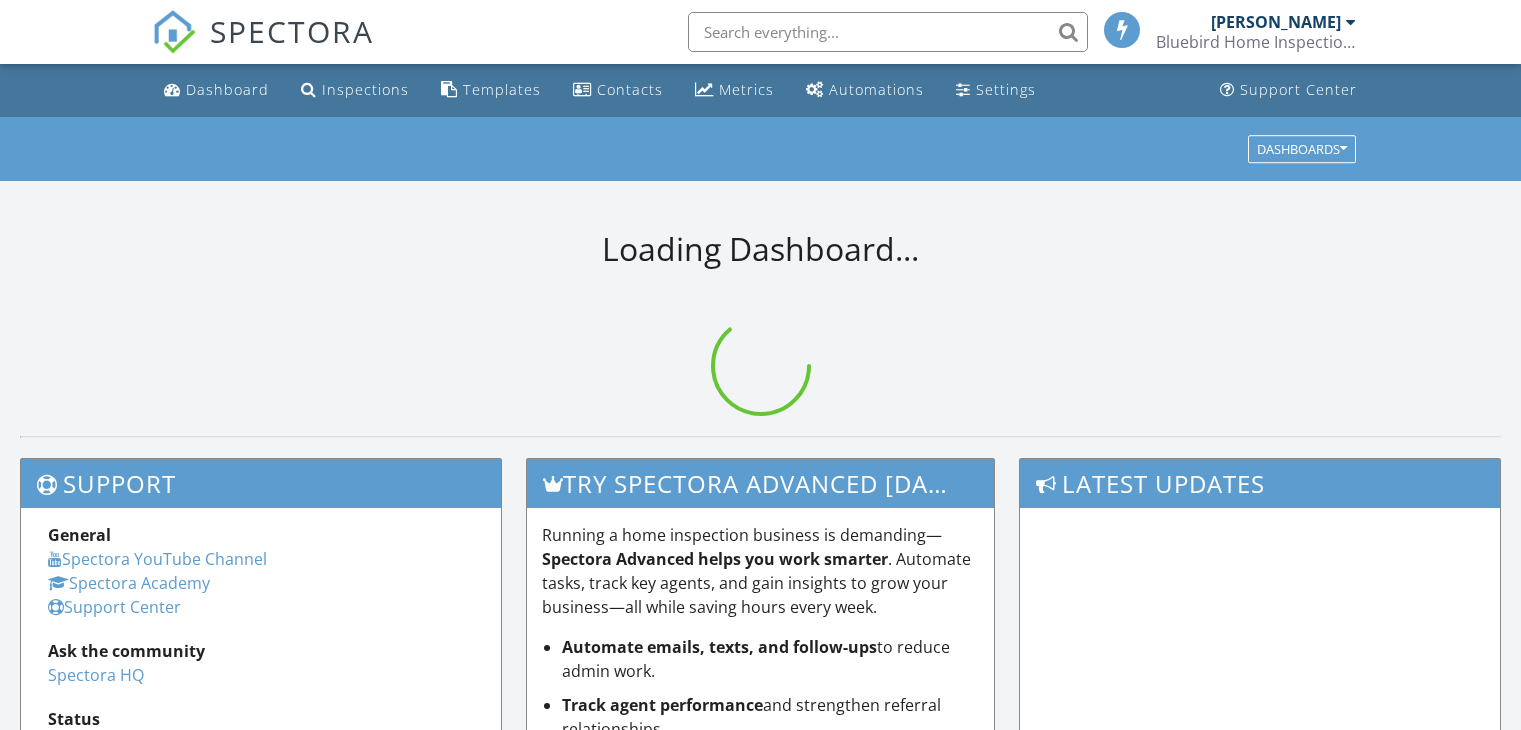 scroll, scrollTop: 0, scrollLeft: 0, axis: both 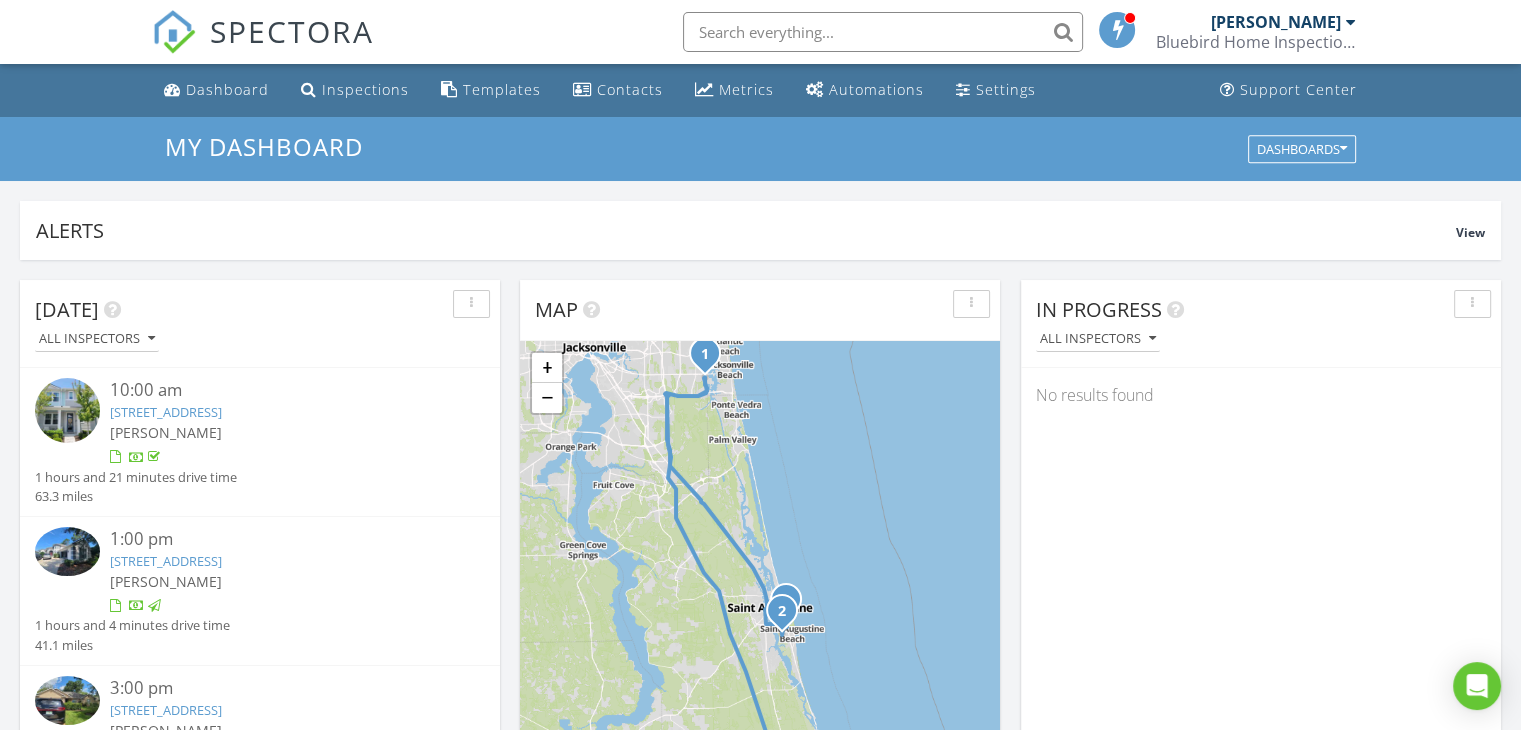 click at bounding box center [67, 700] 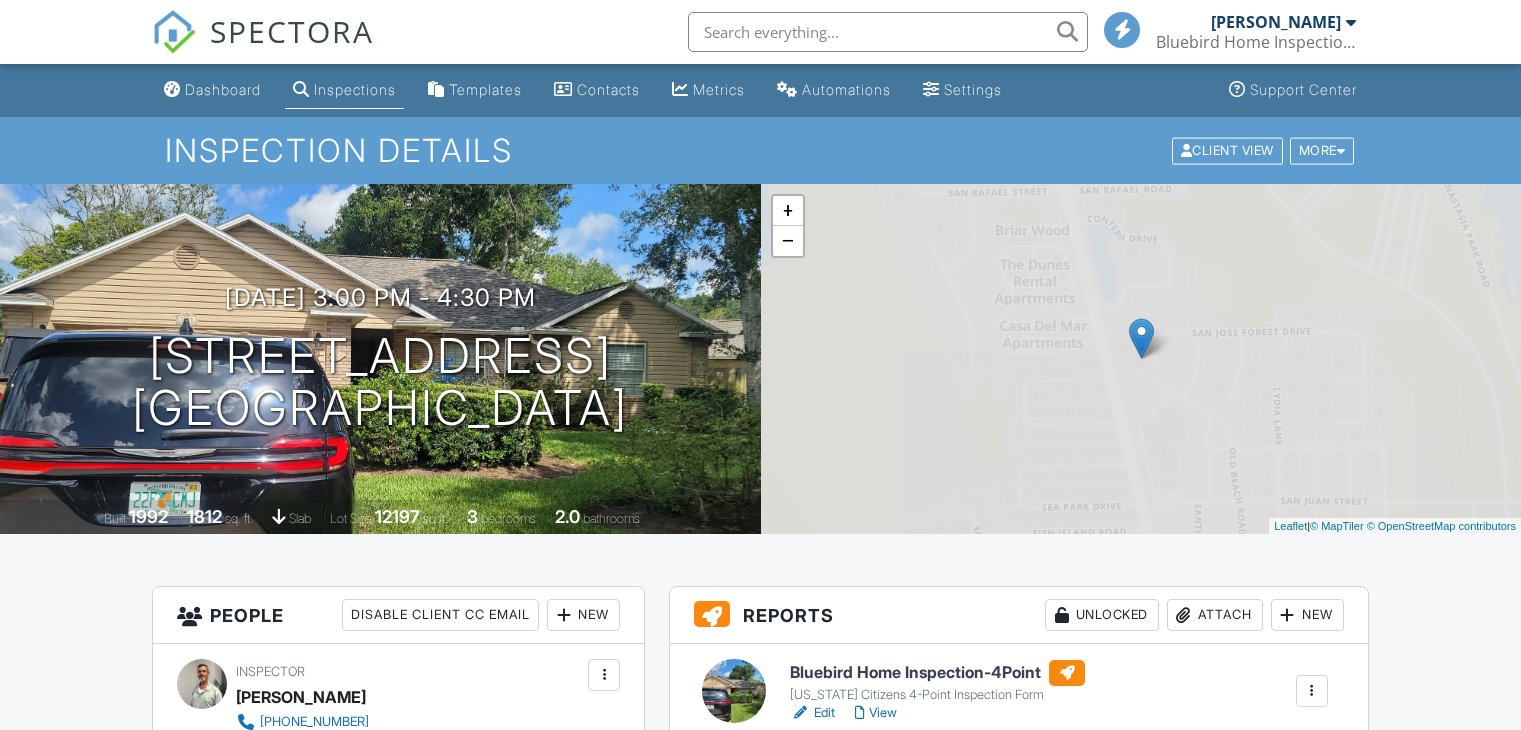 scroll, scrollTop: 0, scrollLeft: 0, axis: both 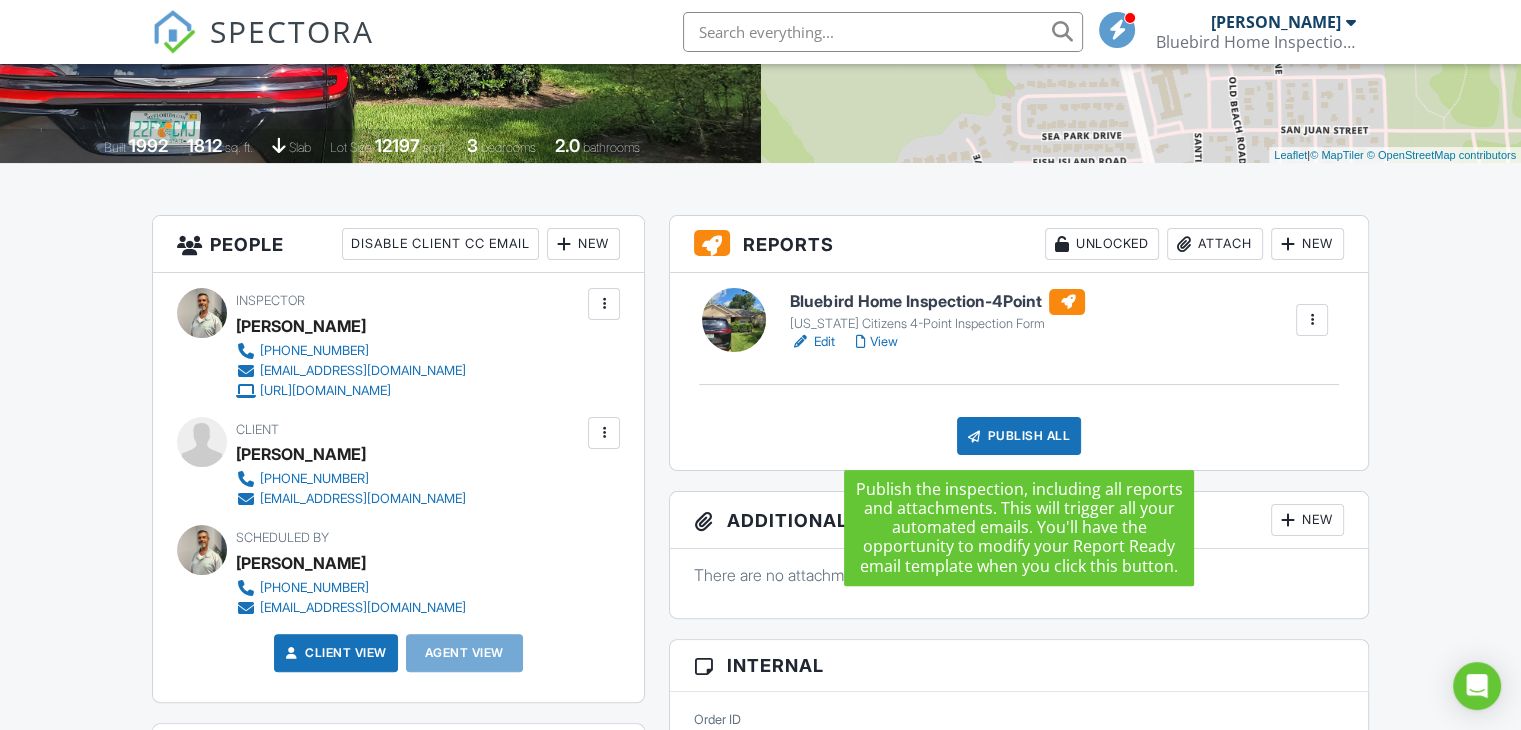 click on "Publish All" at bounding box center (1019, 436) 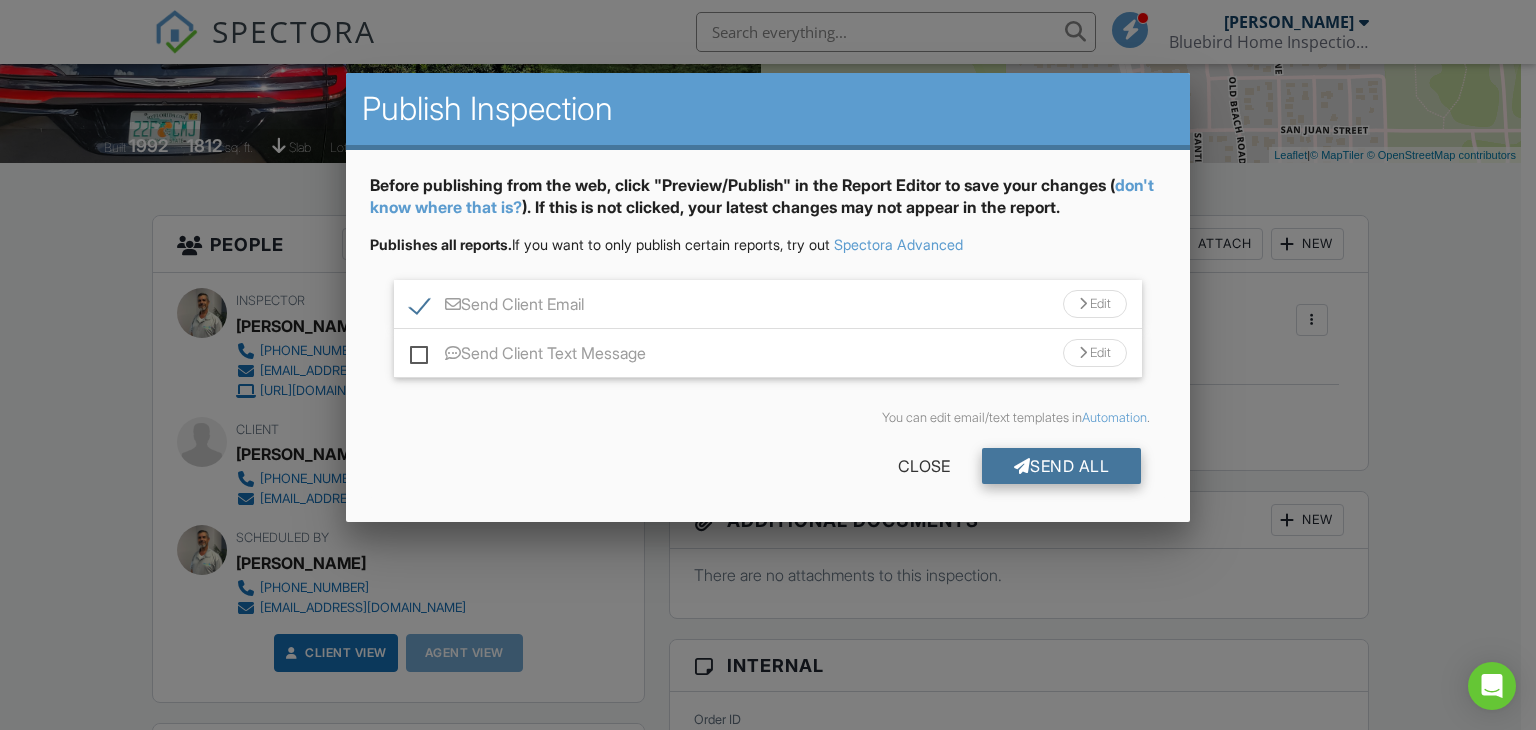 click at bounding box center [1022, 466] 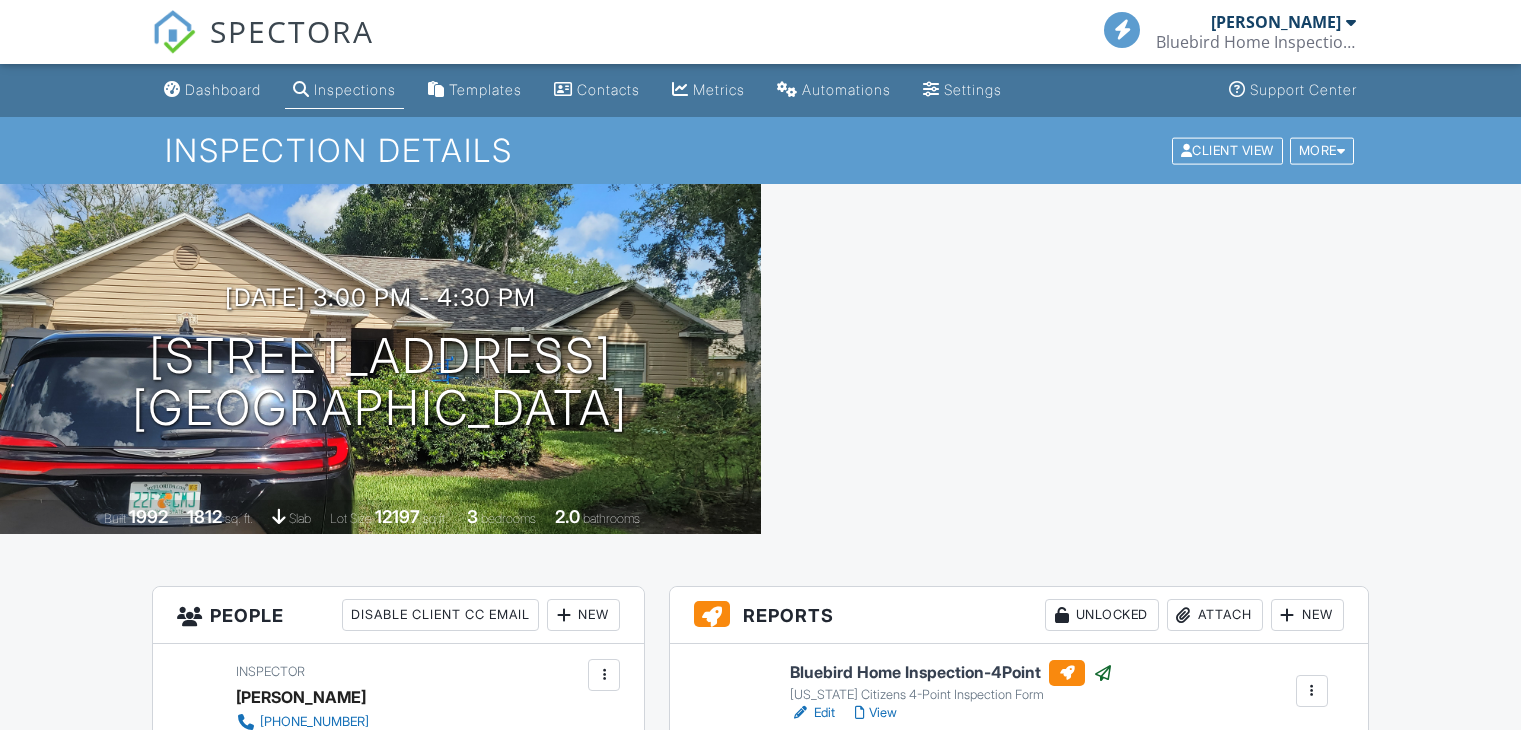 scroll, scrollTop: 373, scrollLeft: 0, axis: vertical 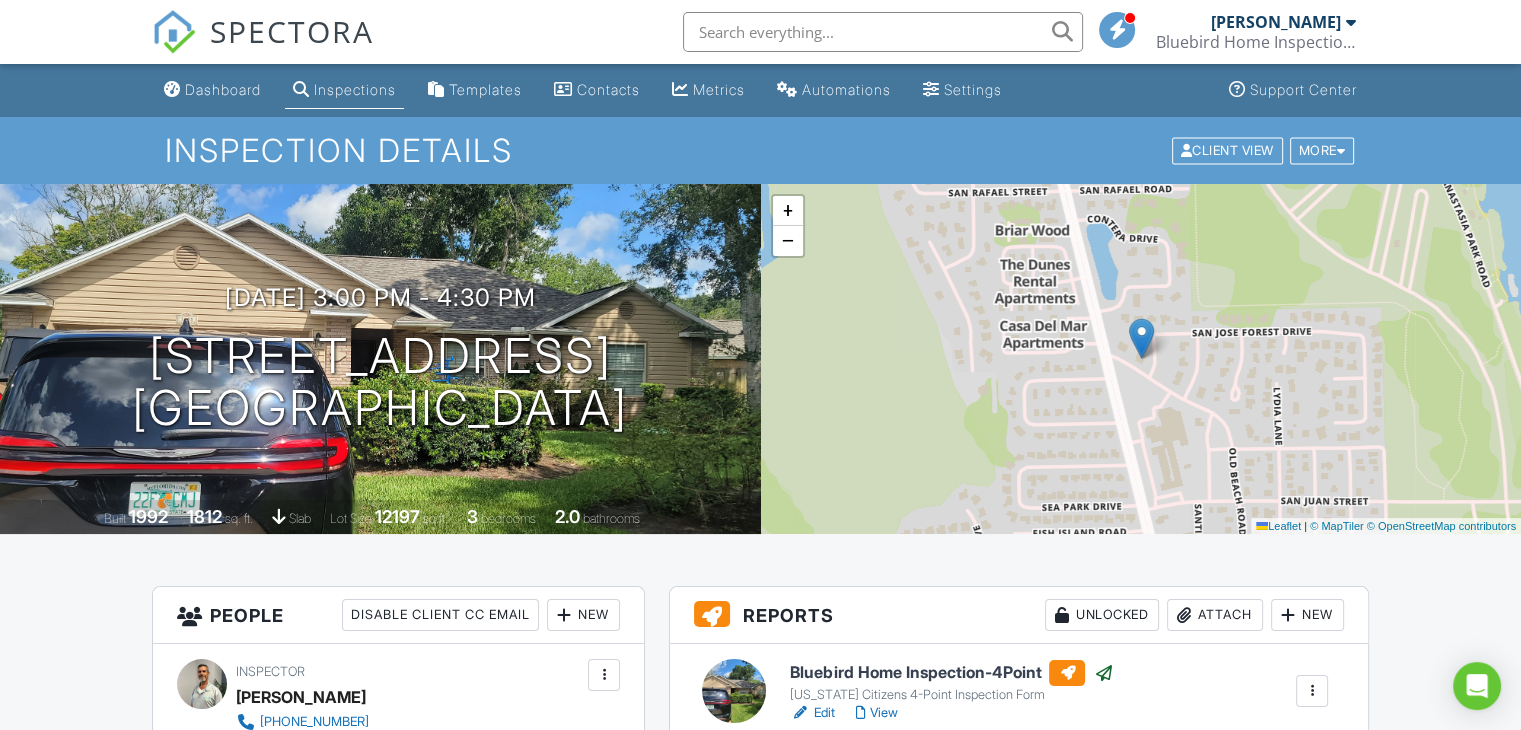 click at bounding box center [883, 32] 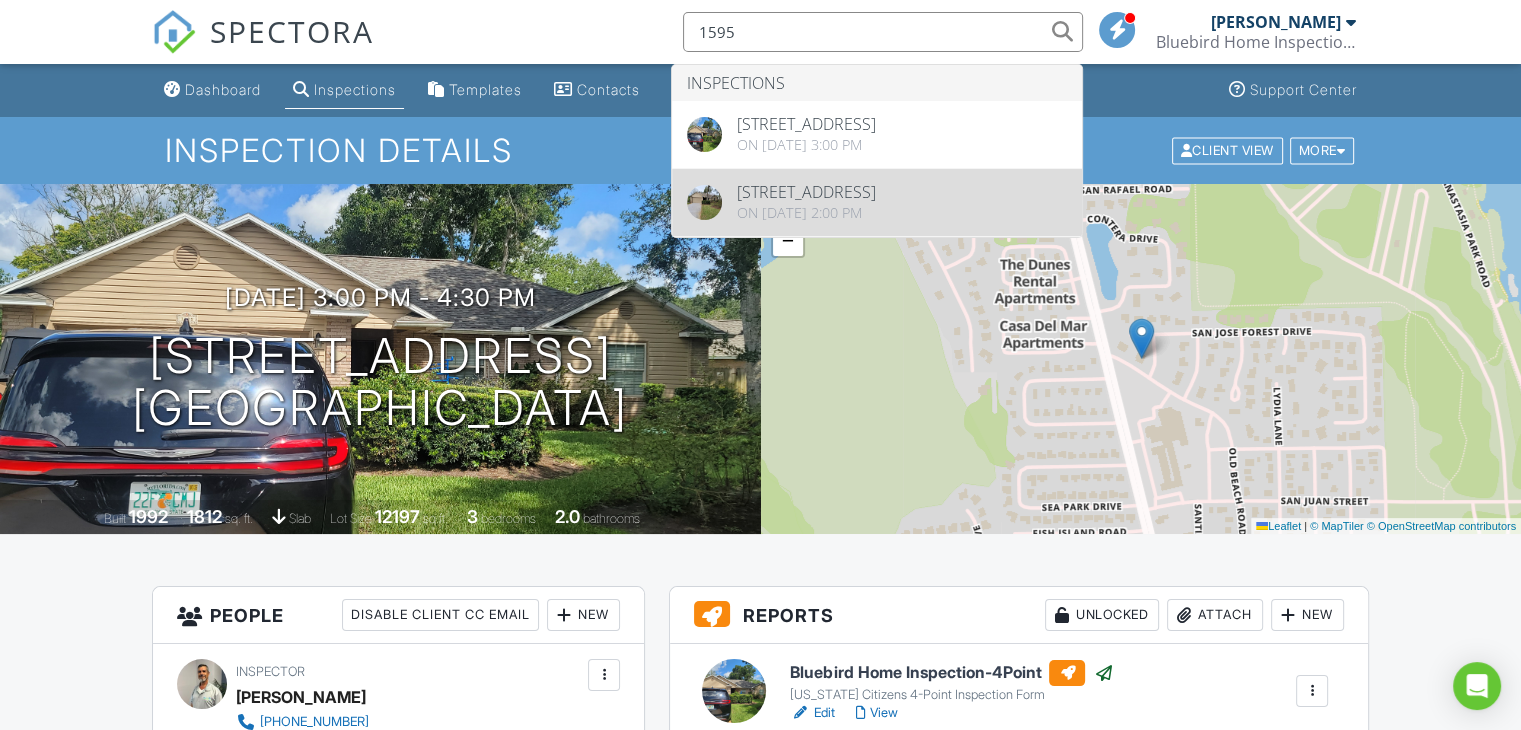 type on "1595" 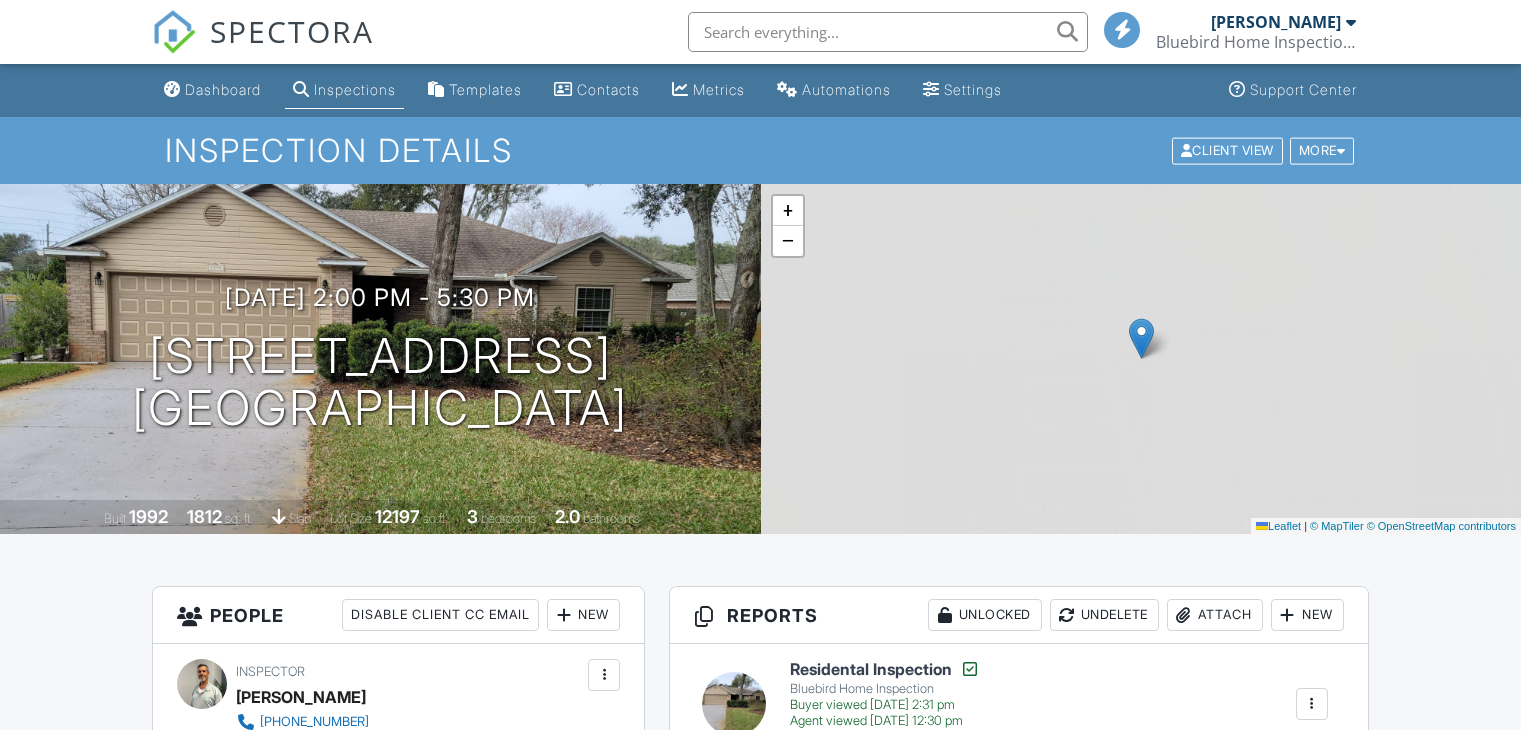 scroll, scrollTop: 0, scrollLeft: 0, axis: both 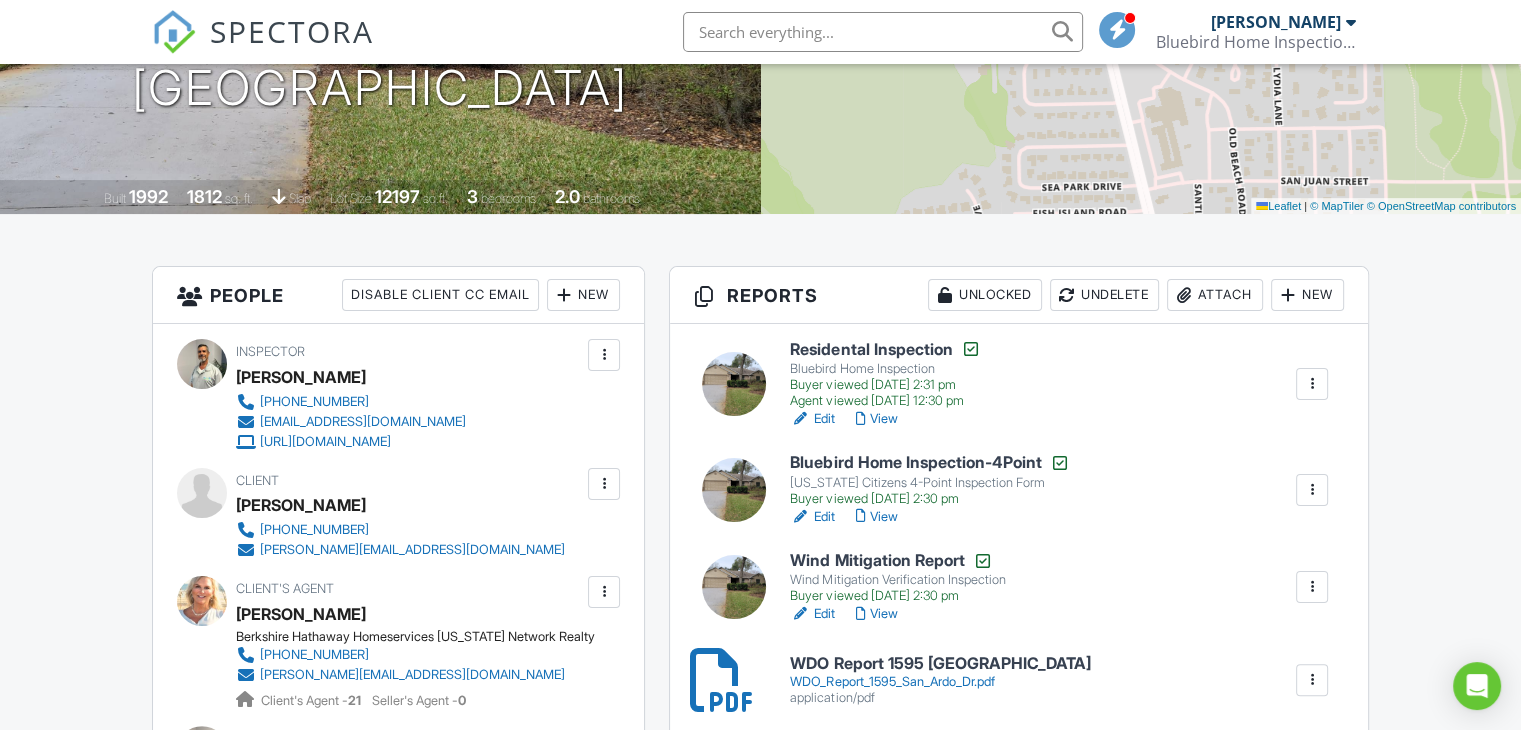 click on "Bluebird Home Inspection-4Point
[US_STATE] Citizens 4-Point Inspection Form
Buyer viewed [DATE]  2:30 pm" at bounding box center (929, 480) 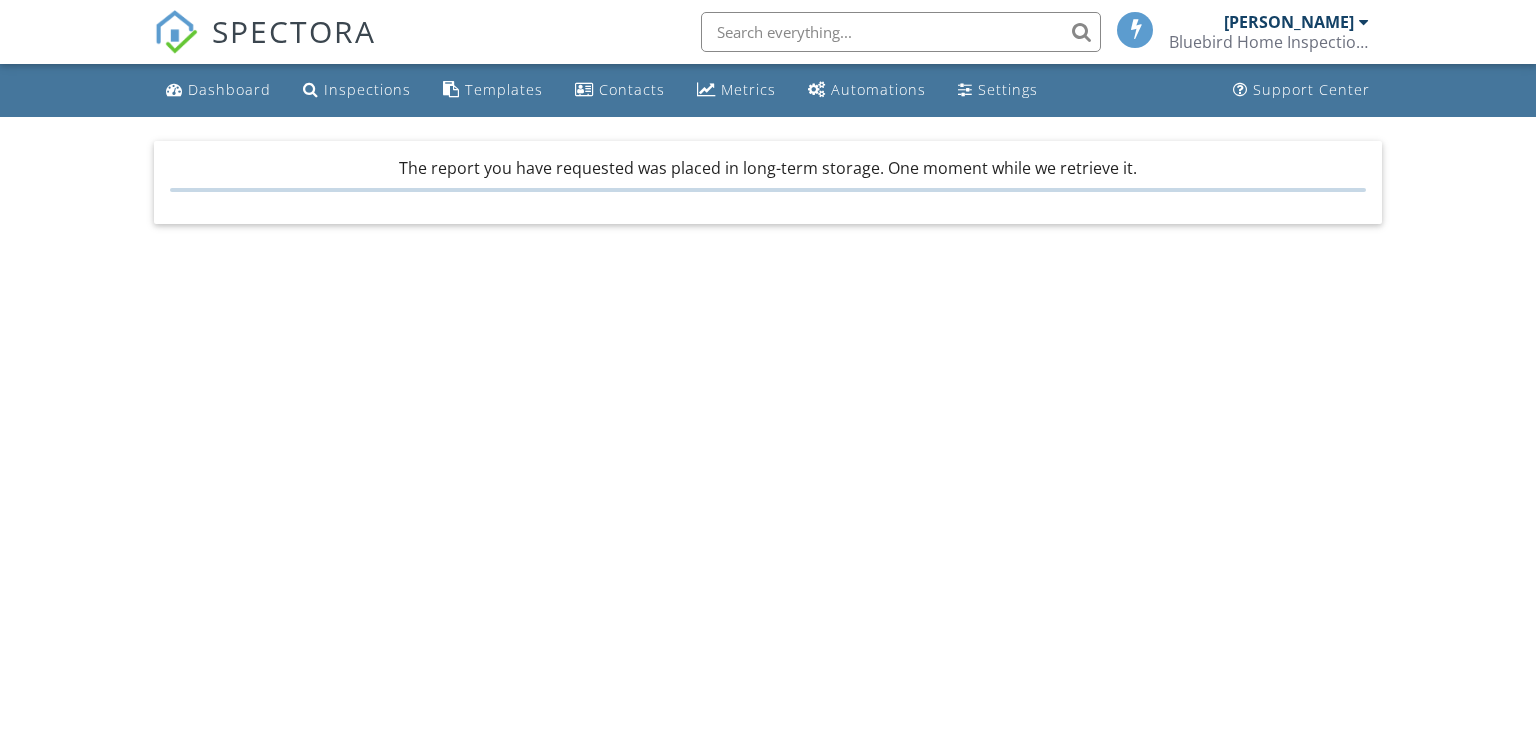 scroll, scrollTop: 0, scrollLeft: 0, axis: both 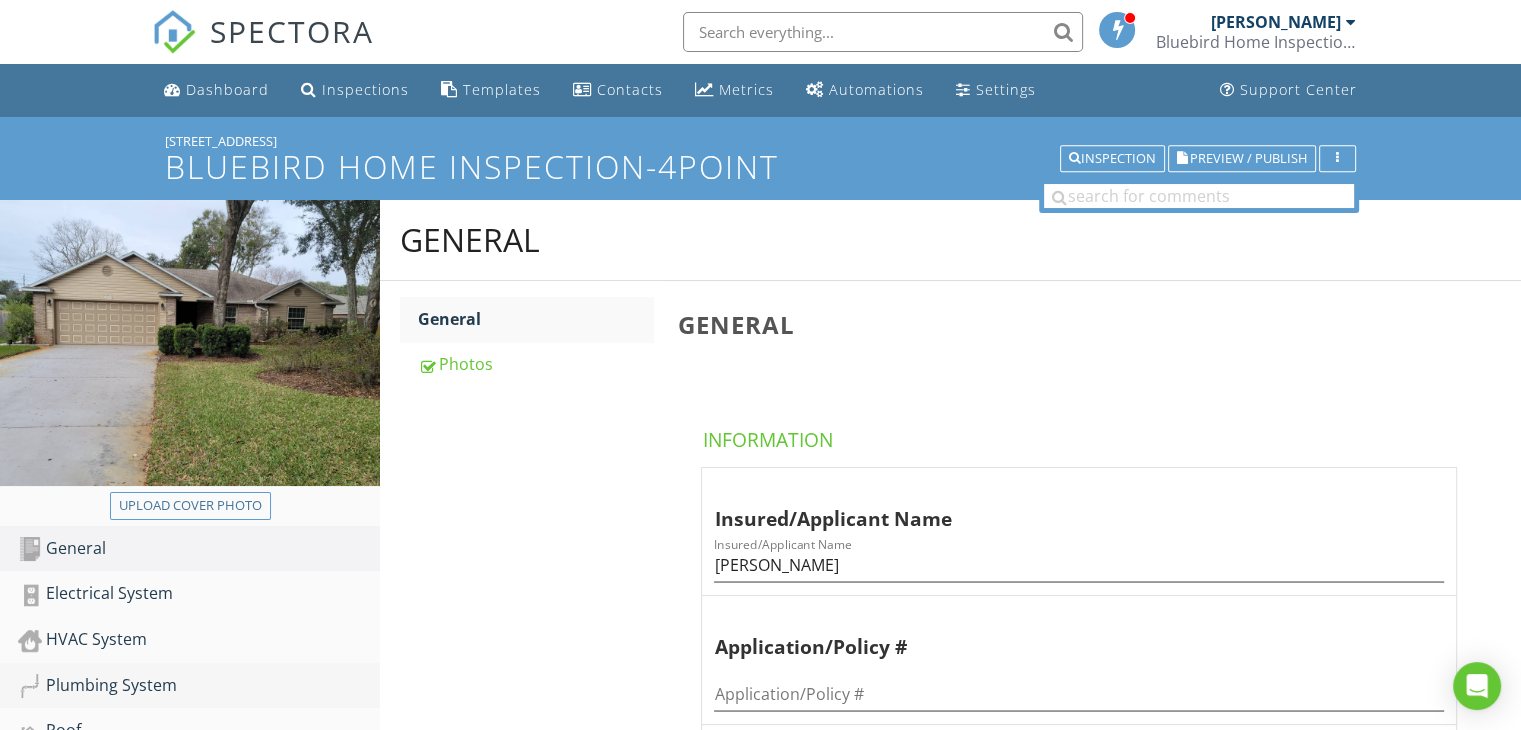 click on "Plumbing System" at bounding box center [199, 686] 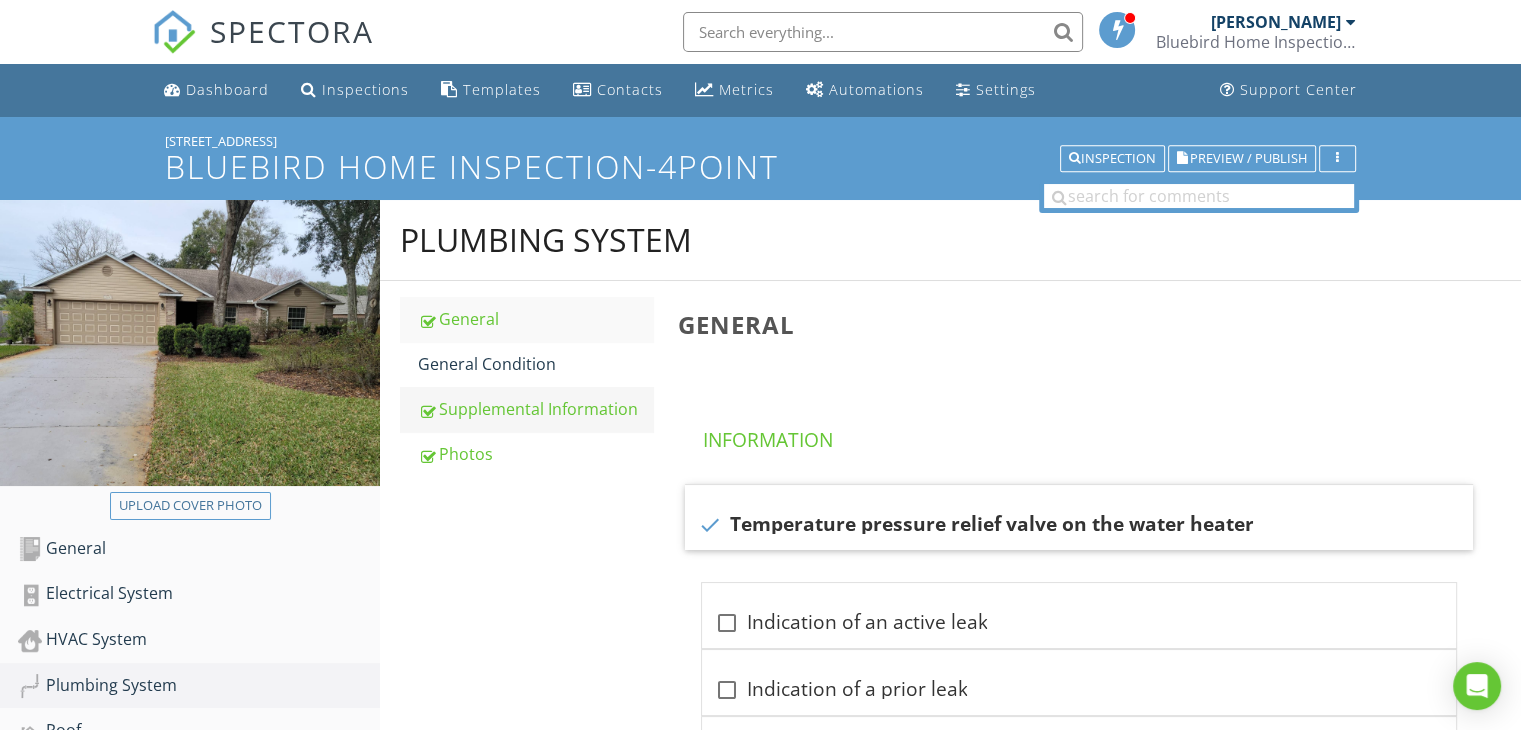click on "Supplemental Information" at bounding box center (535, 409) 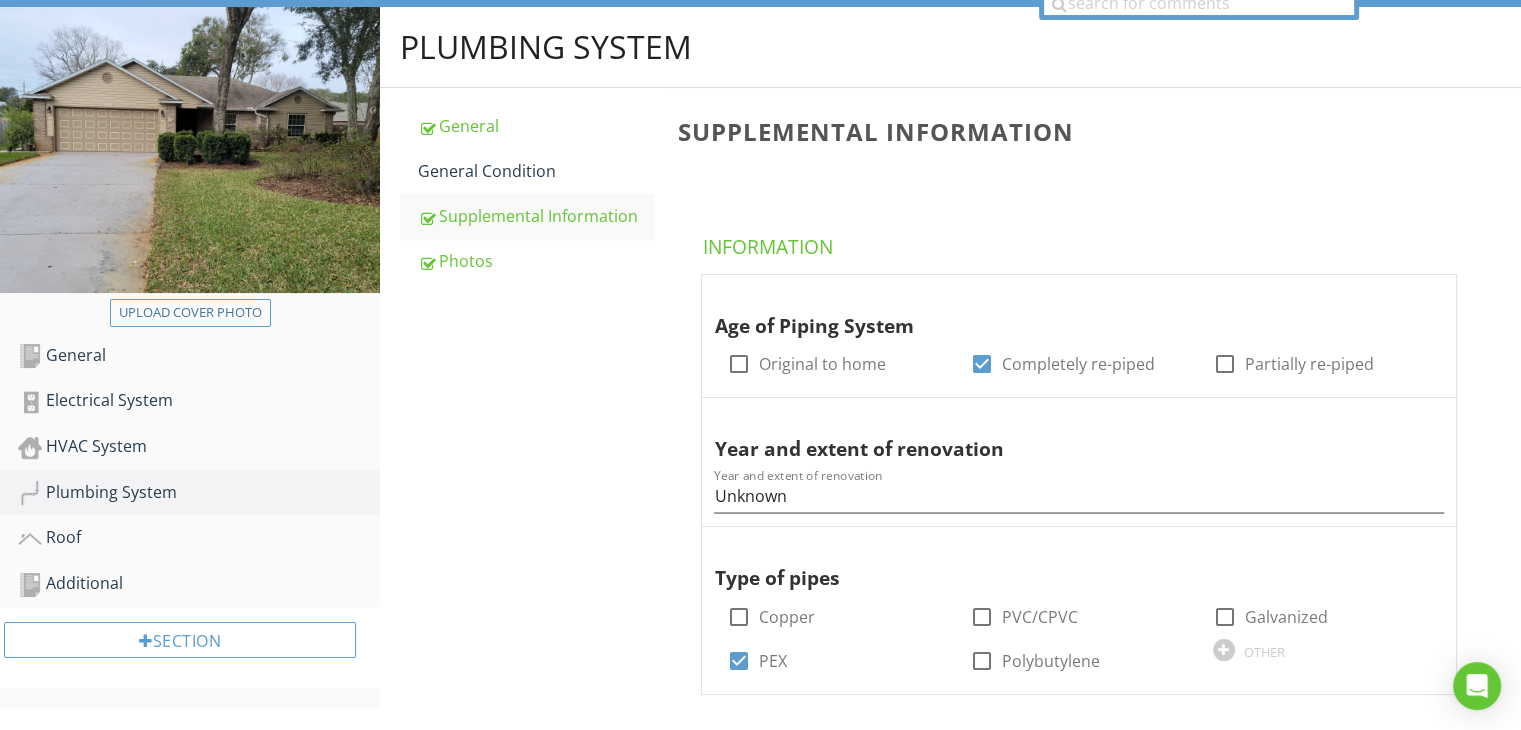 scroll, scrollTop: 0, scrollLeft: 0, axis: both 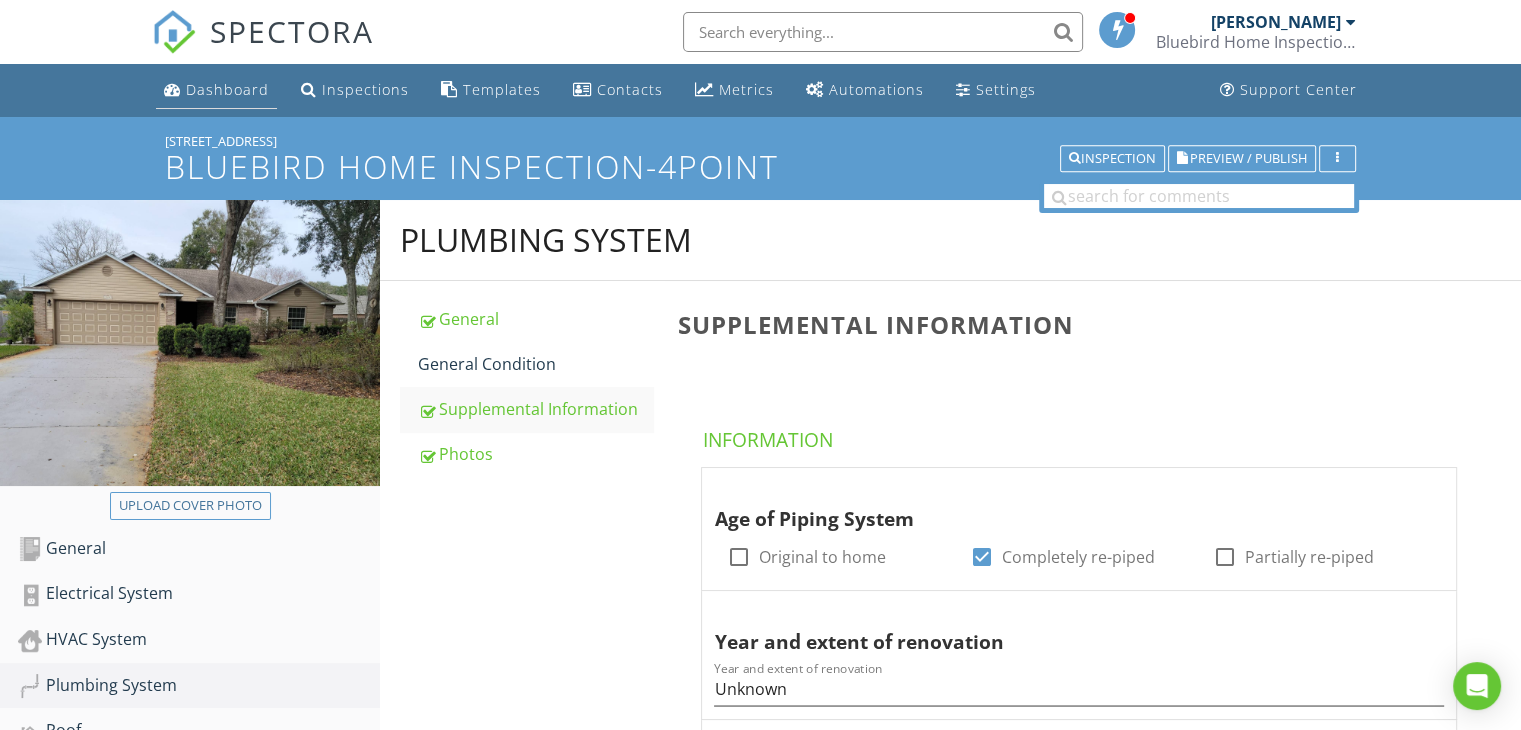 click on "Dashboard" at bounding box center (227, 89) 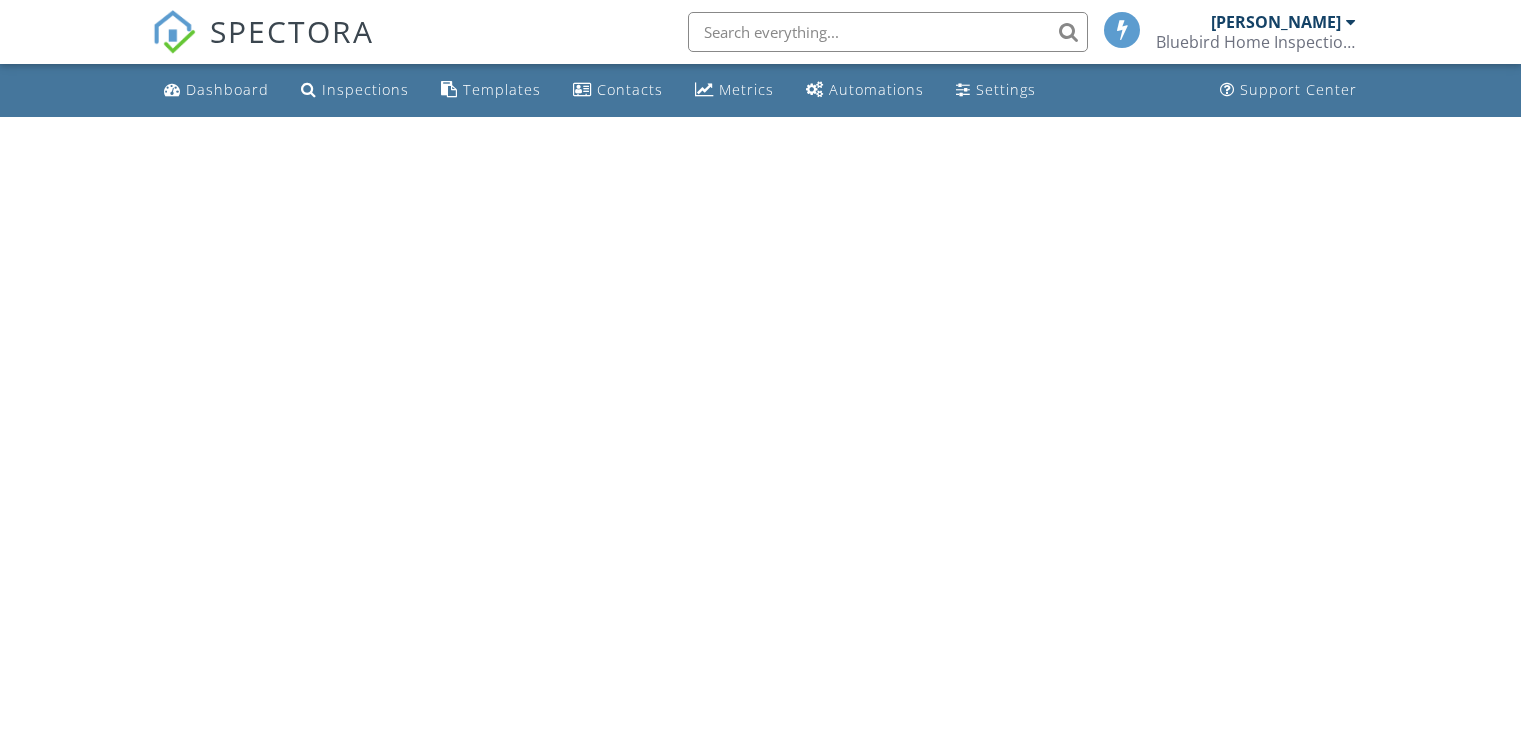 scroll, scrollTop: 0, scrollLeft: 0, axis: both 